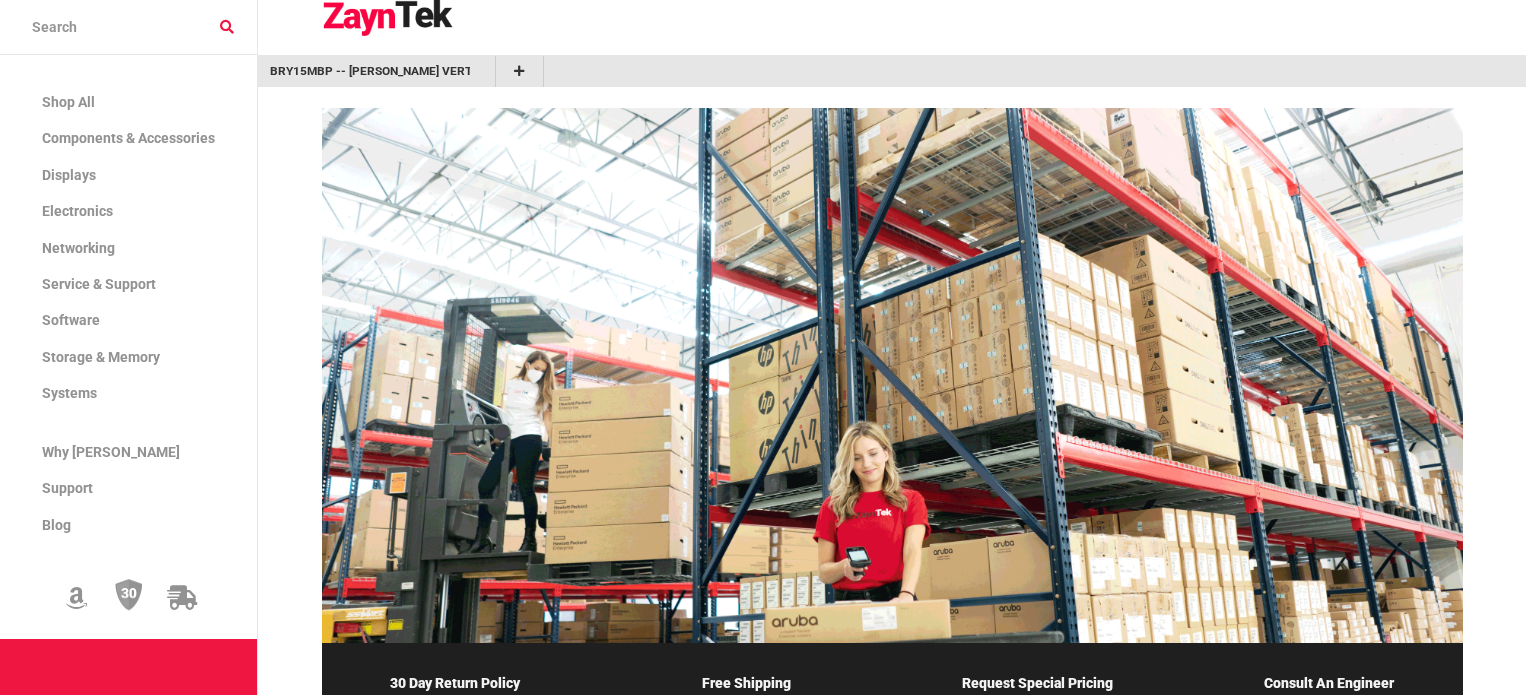 scroll, scrollTop: 0, scrollLeft: 0, axis: both 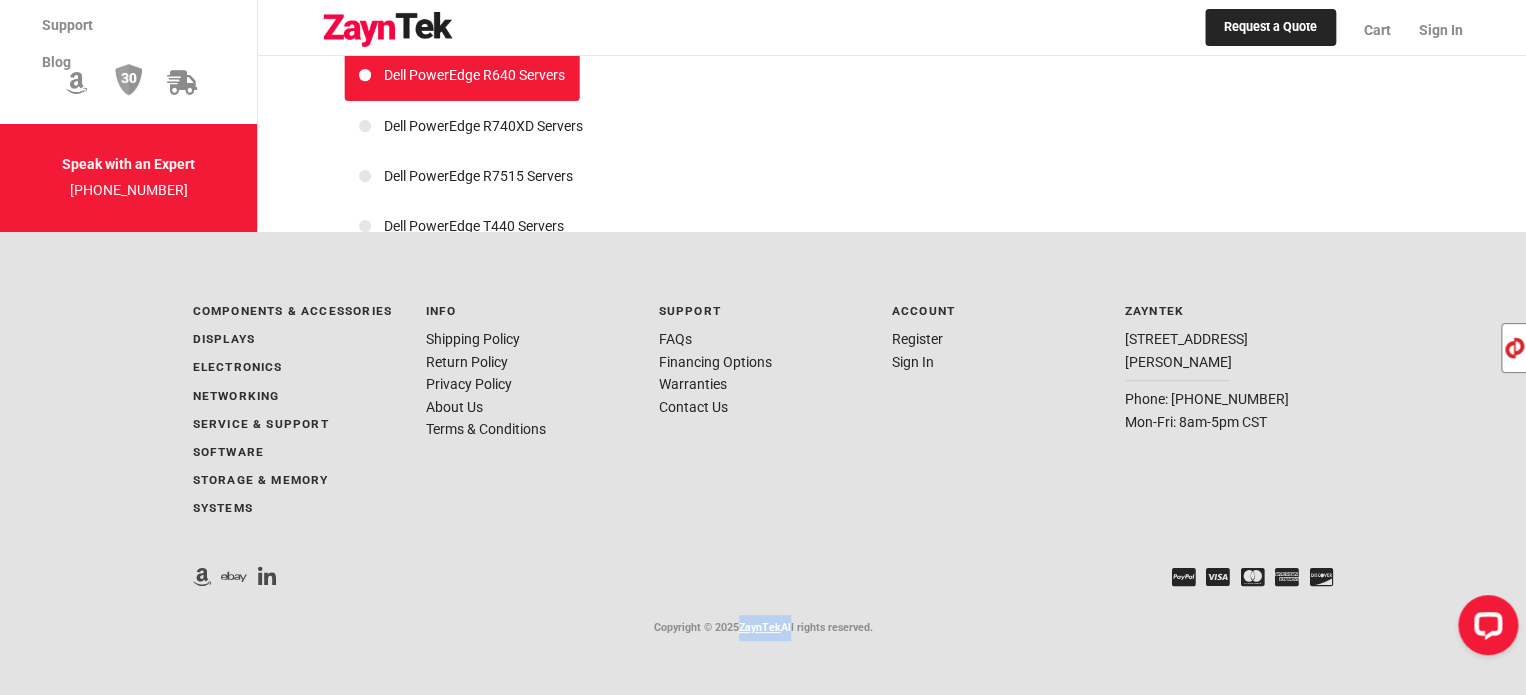 drag, startPoint x: 788, startPoint y: 642, endPoint x: 742, endPoint y: 631, distance: 47.296936 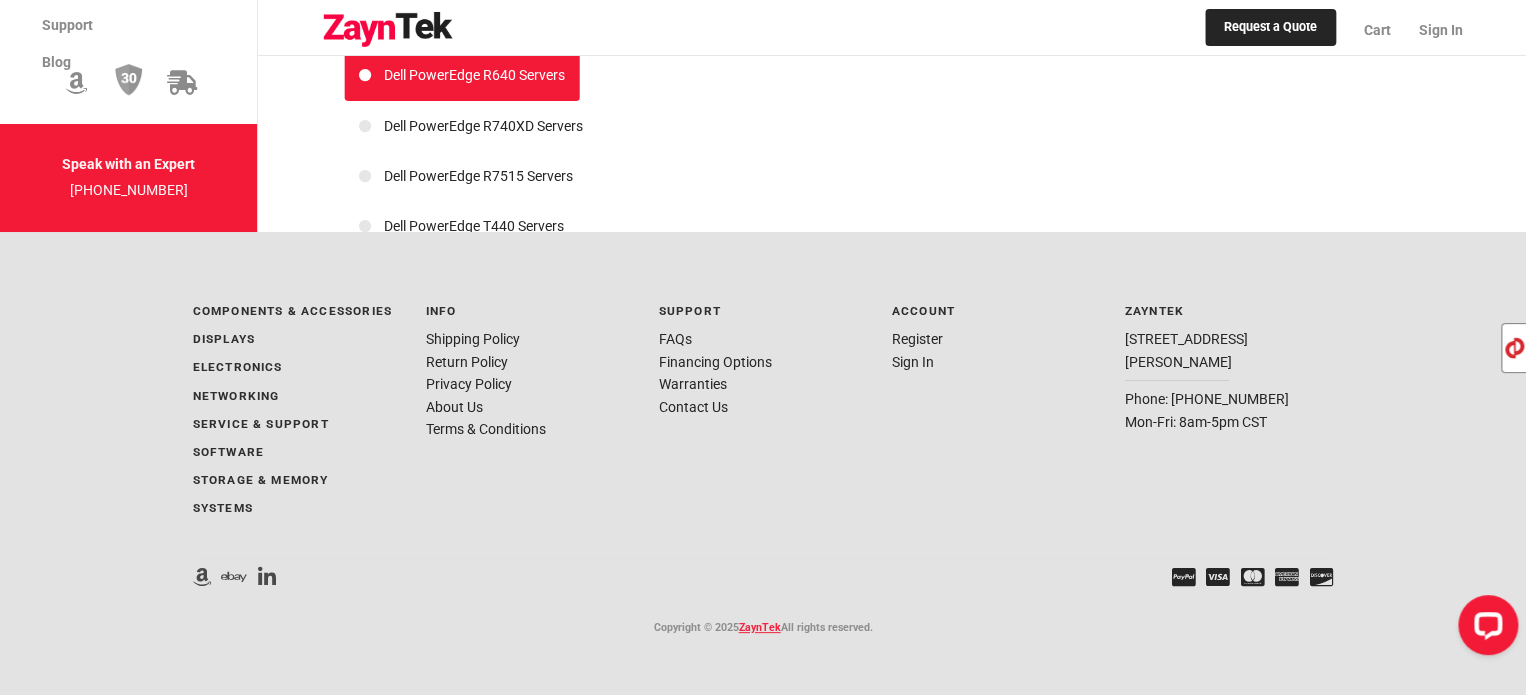 click at bounding box center (1144, -81) 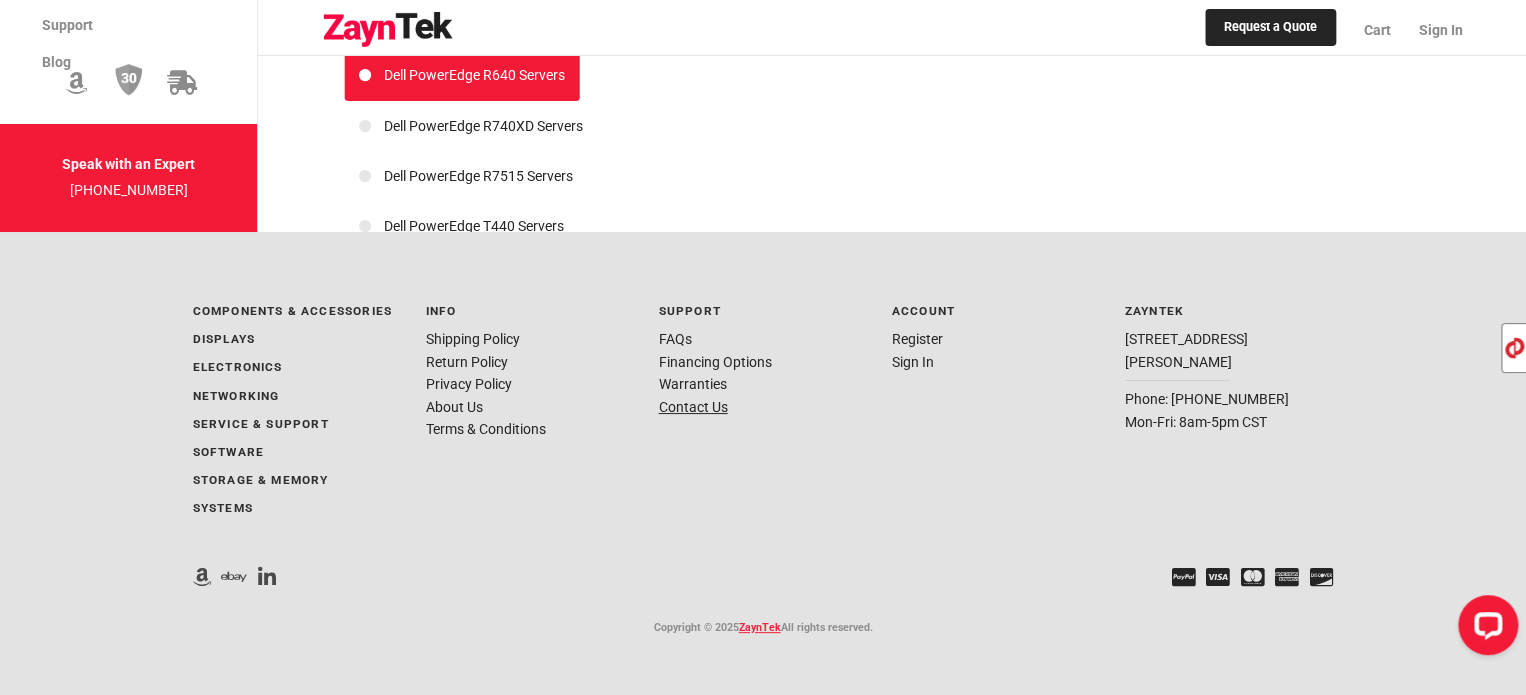 click on "Contact Us" 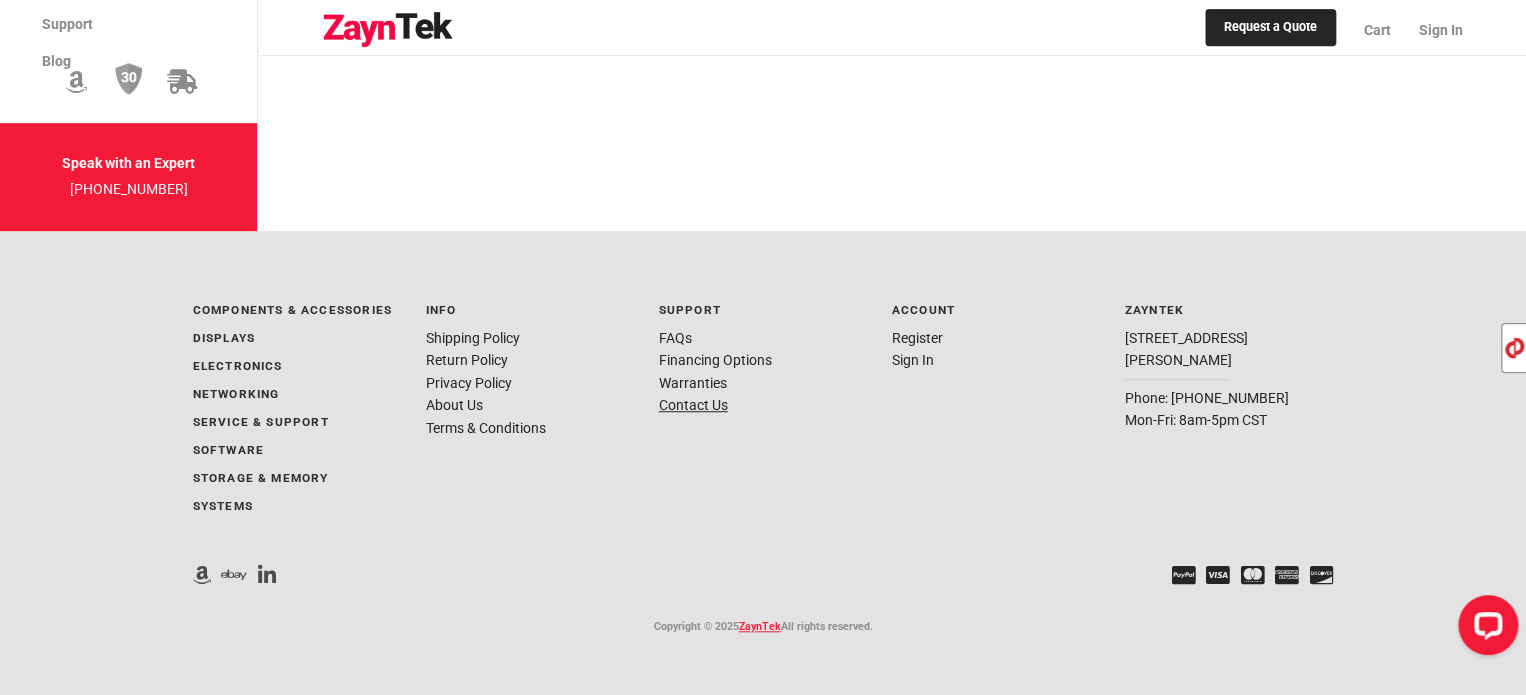 scroll, scrollTop: 0, scrollLeft: 0, axis: both 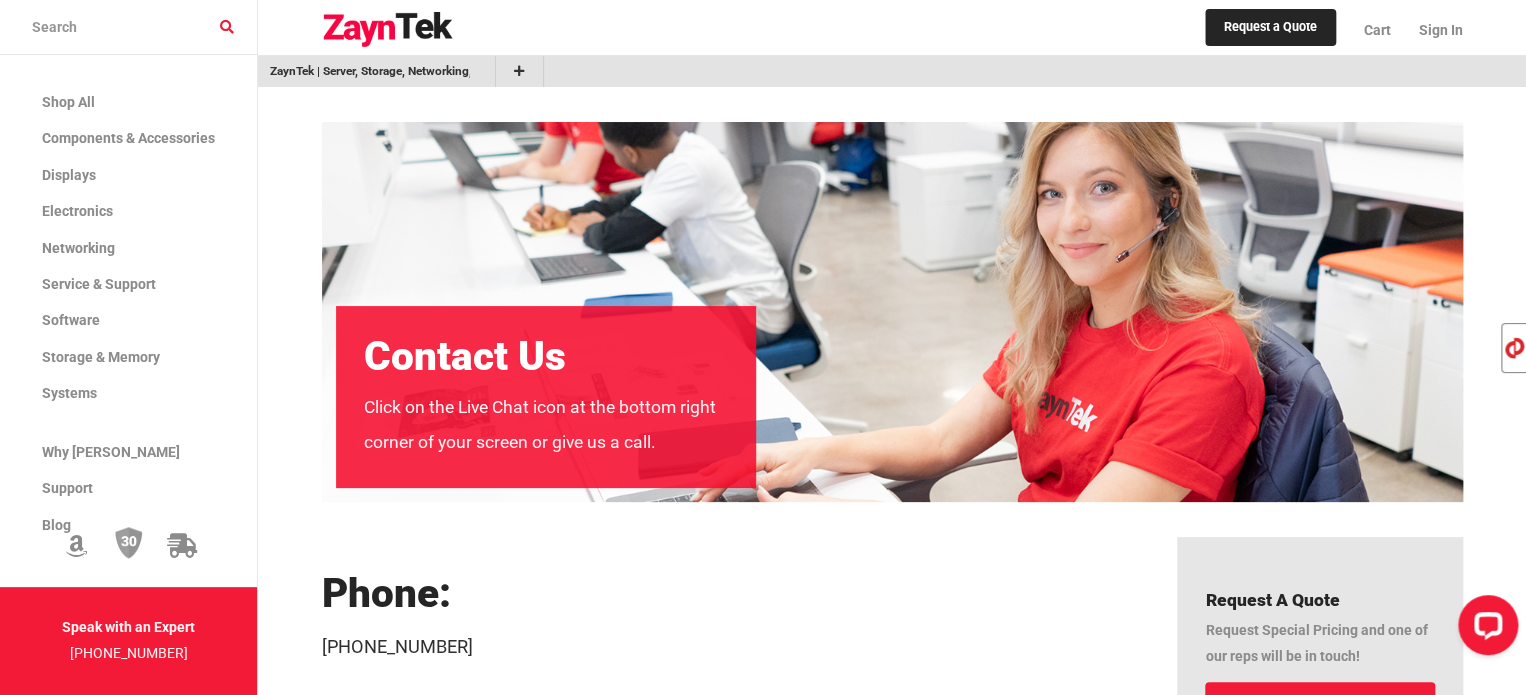 click 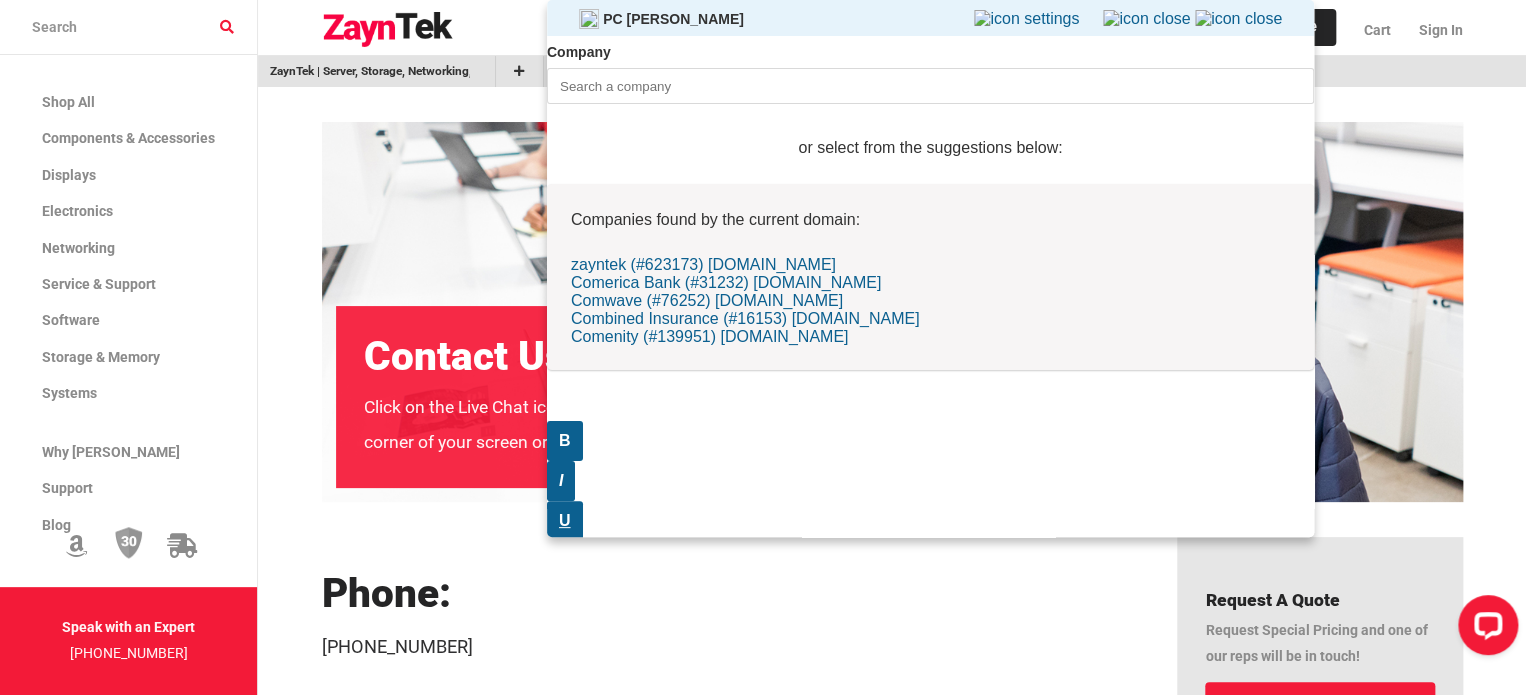 click on "zayntek (#623173) [DOMAIN_NAME]
Comerica Bank (#31232) [DOMAIN_NAME]
Comwave (#76252) [DOMAIN_NAME]
Combined Insurance (#16153) [DOMAIN_NAME]
Comenity (#139951) [DOMAIN_NAME]" at bounding box center [930, 301] 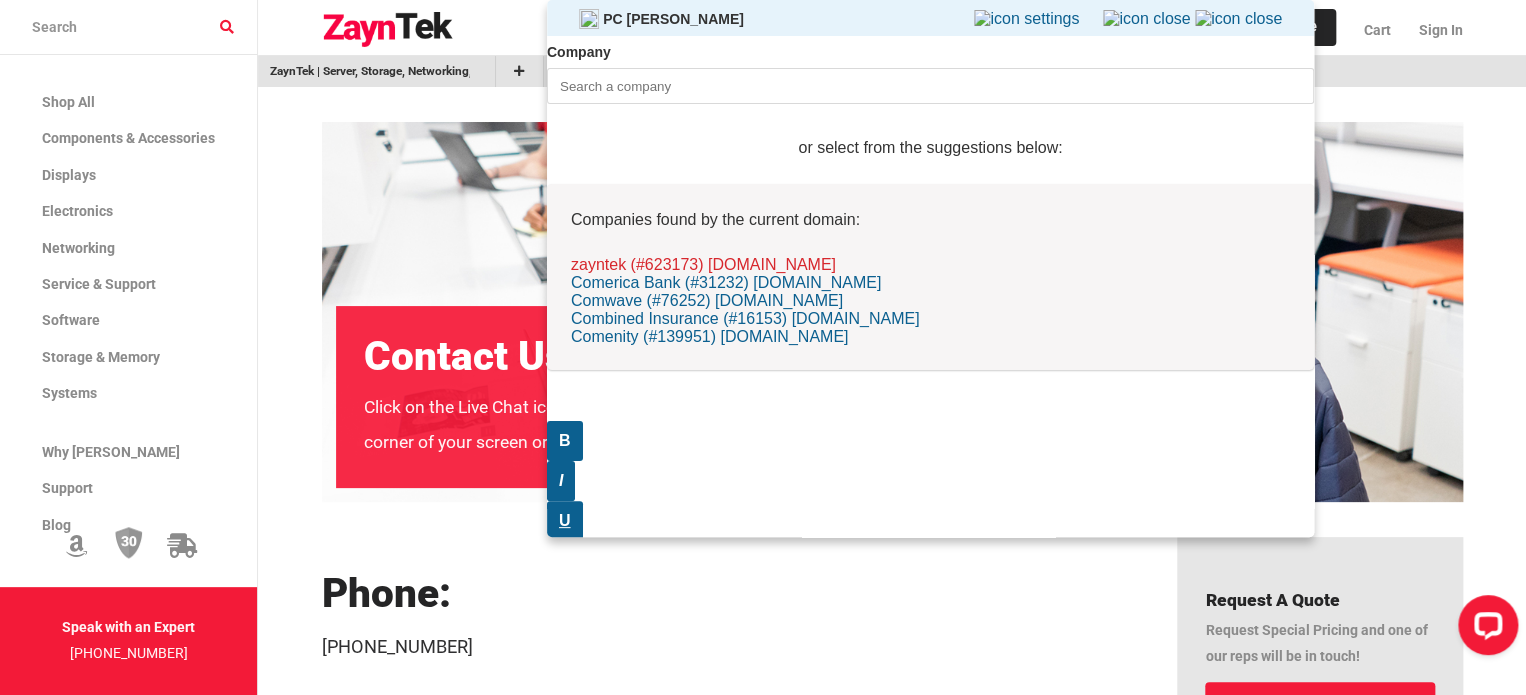 click on "zayntek (#623173) [DOMAIN_NAME]" at bounding box center [703, 264] 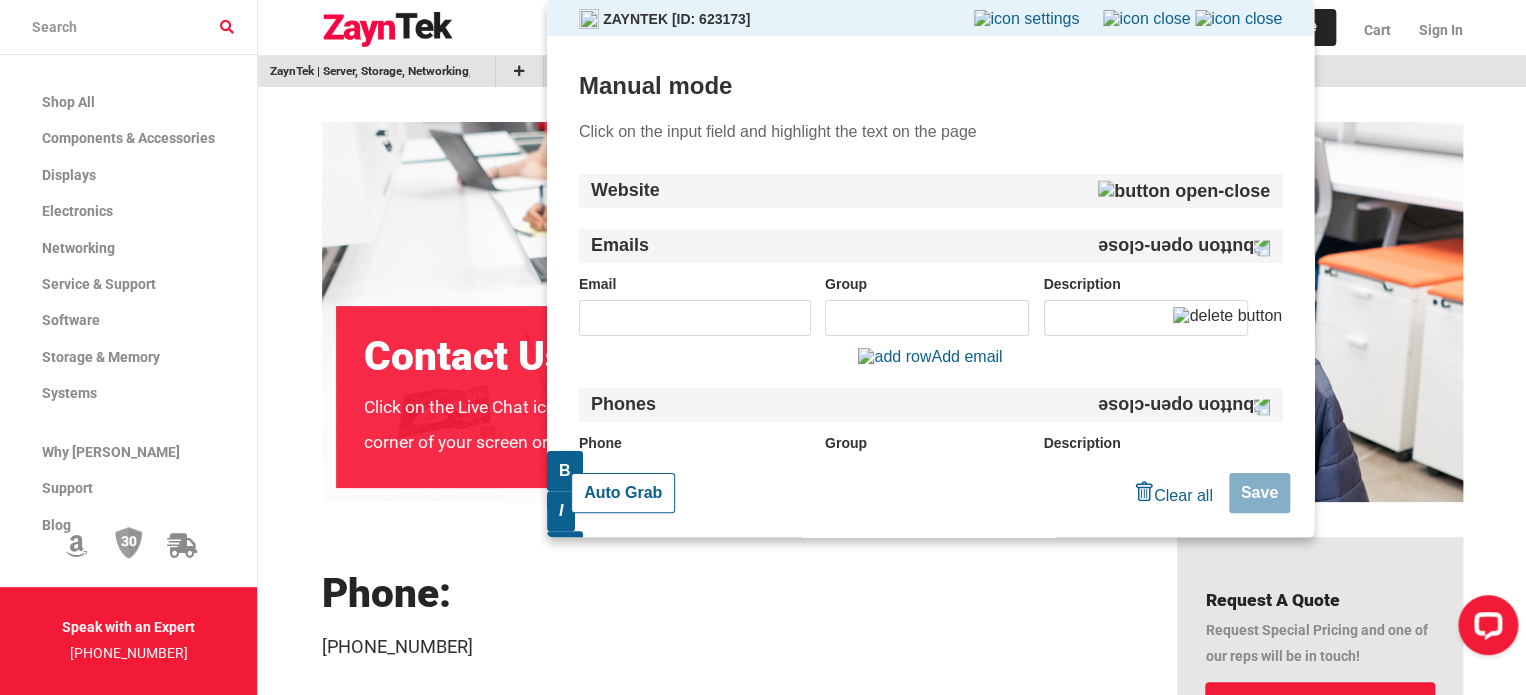 click on "Website
Contact Page
Use current URL
Fax
Emails
Еmаil
Group
Description
Add email
Phones
Phоne
Group" at bounding box center [930, 404] 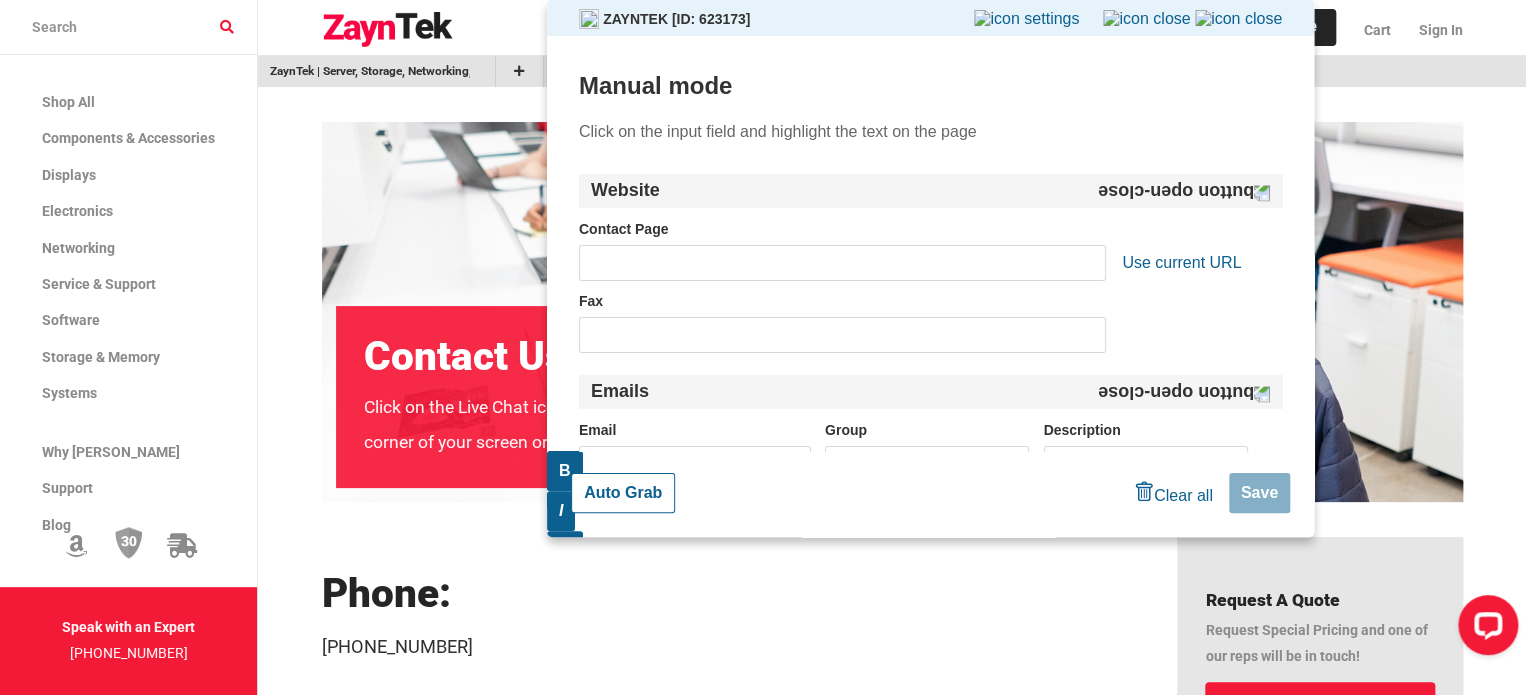 click on "Use current URL" at bounding box center [930, 263] 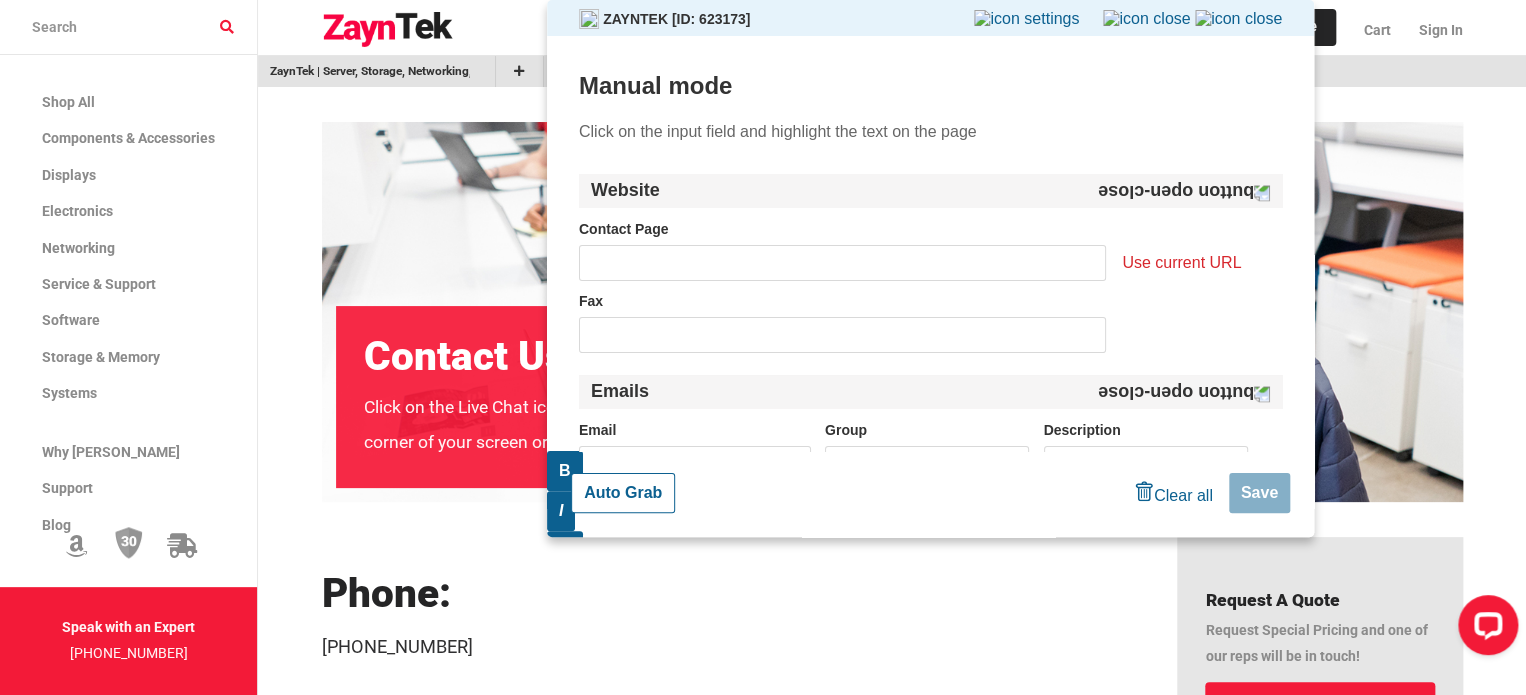 click on "Use current URL" at bounding box center [1181, 263] 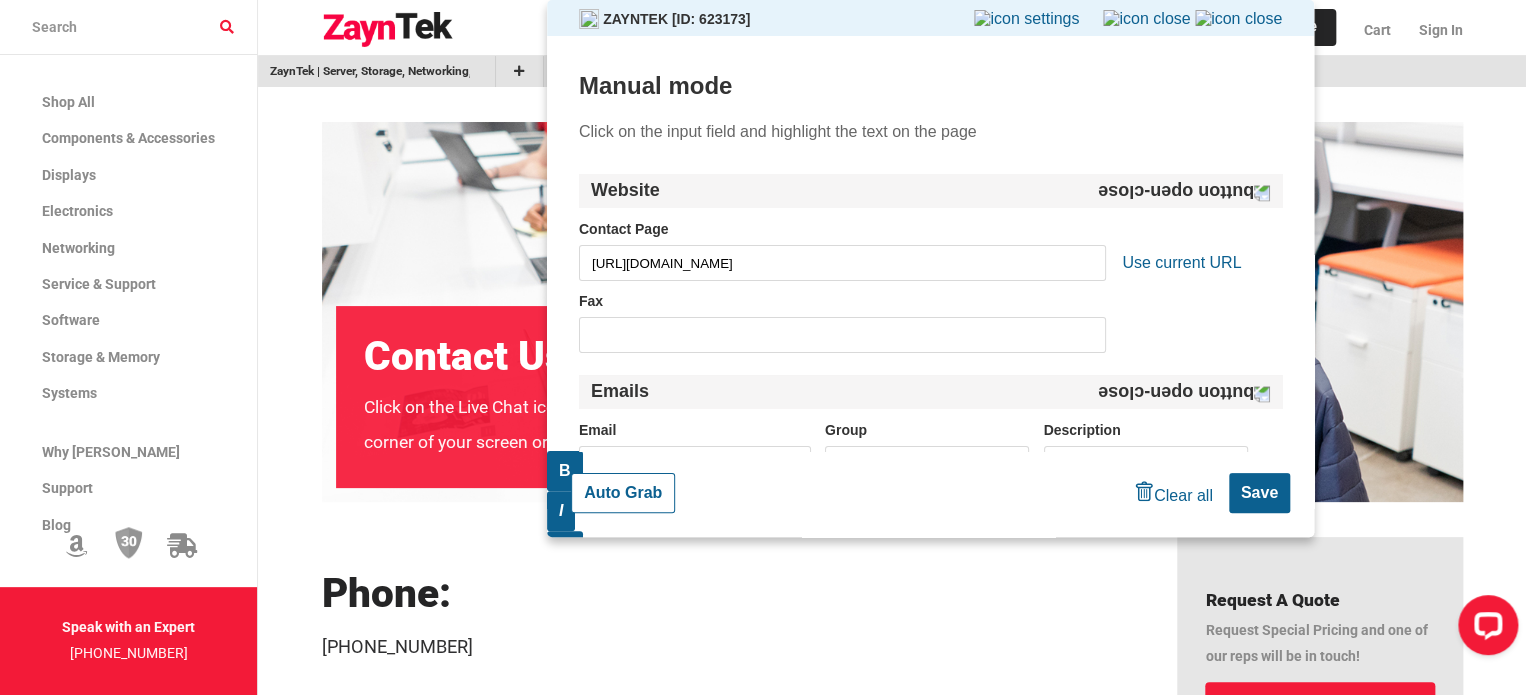 click on "Auto Grab" at bounding box center (623, 493) 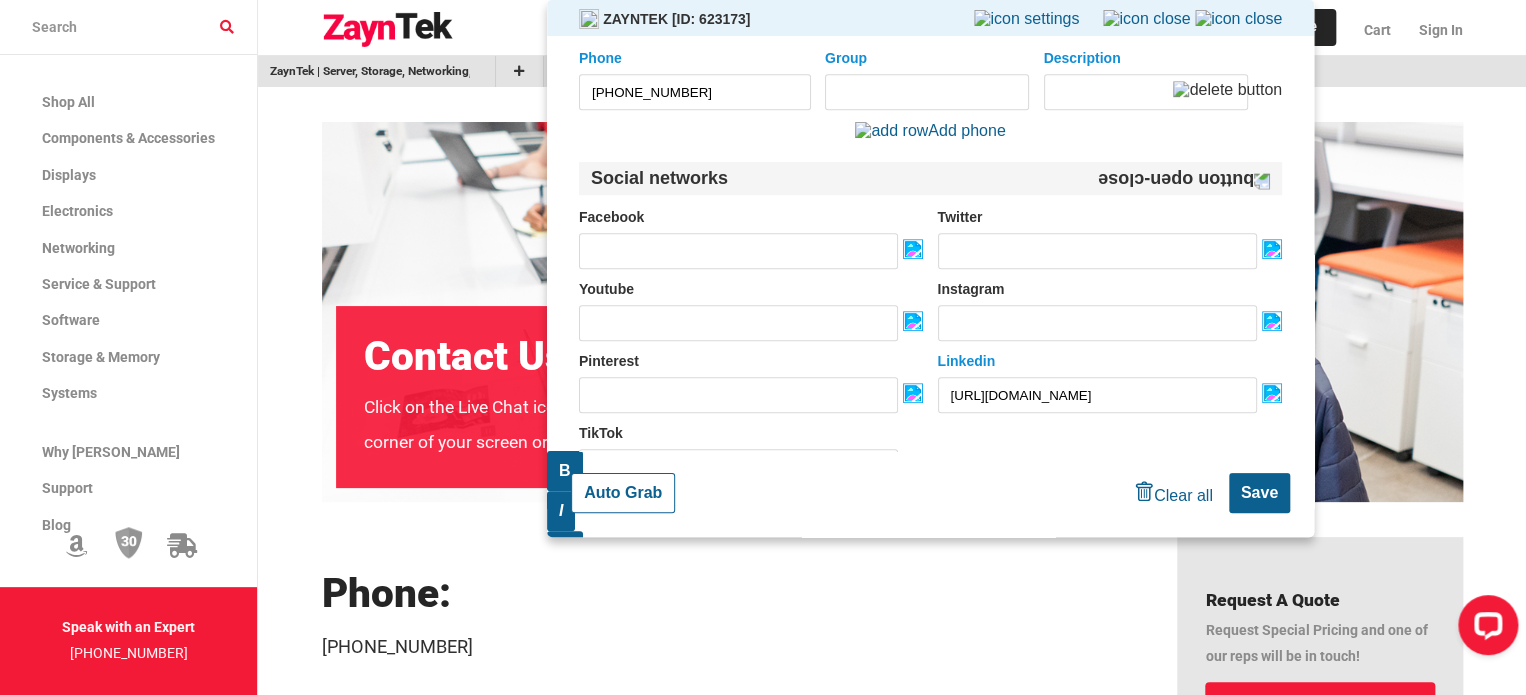 click on "Group" at bounding box center (927, 92) 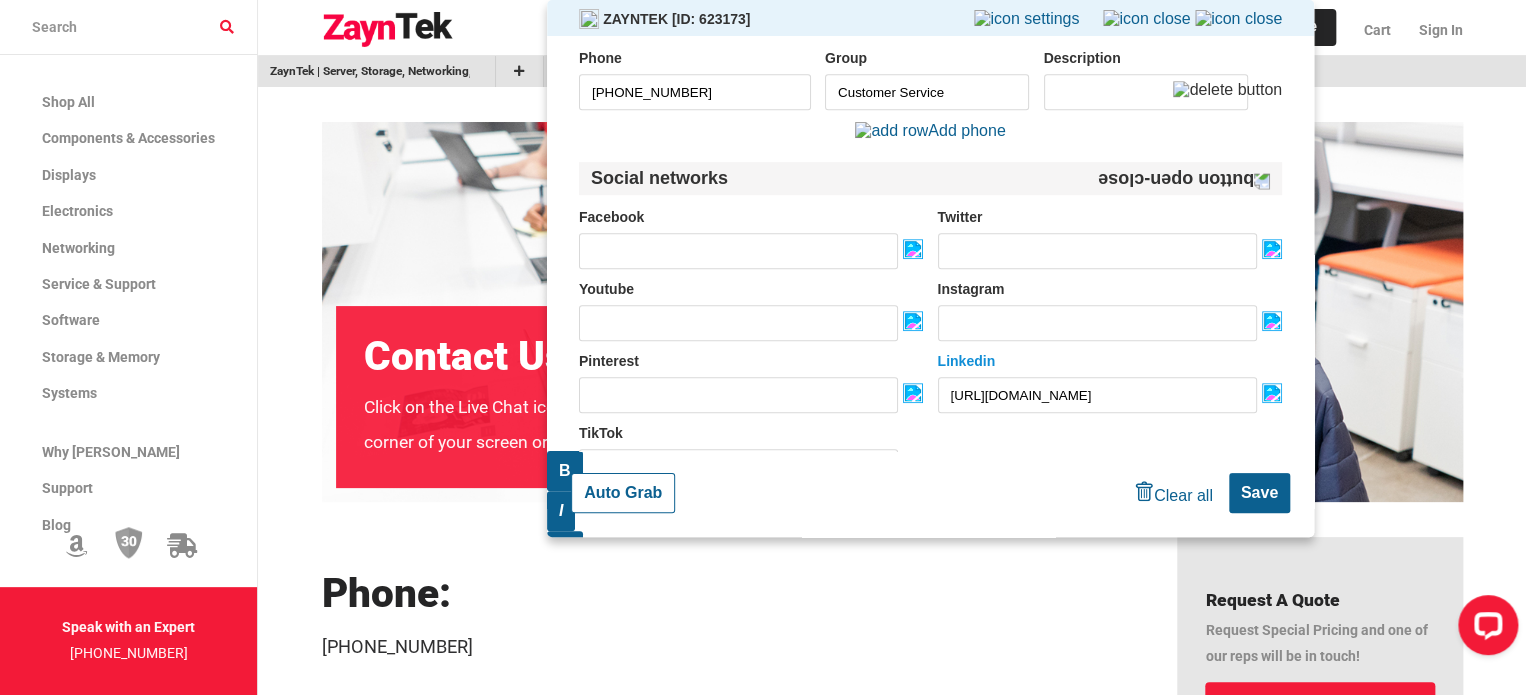 click on "[PHONE_NUMBER]" at bounding box center [695, 92] 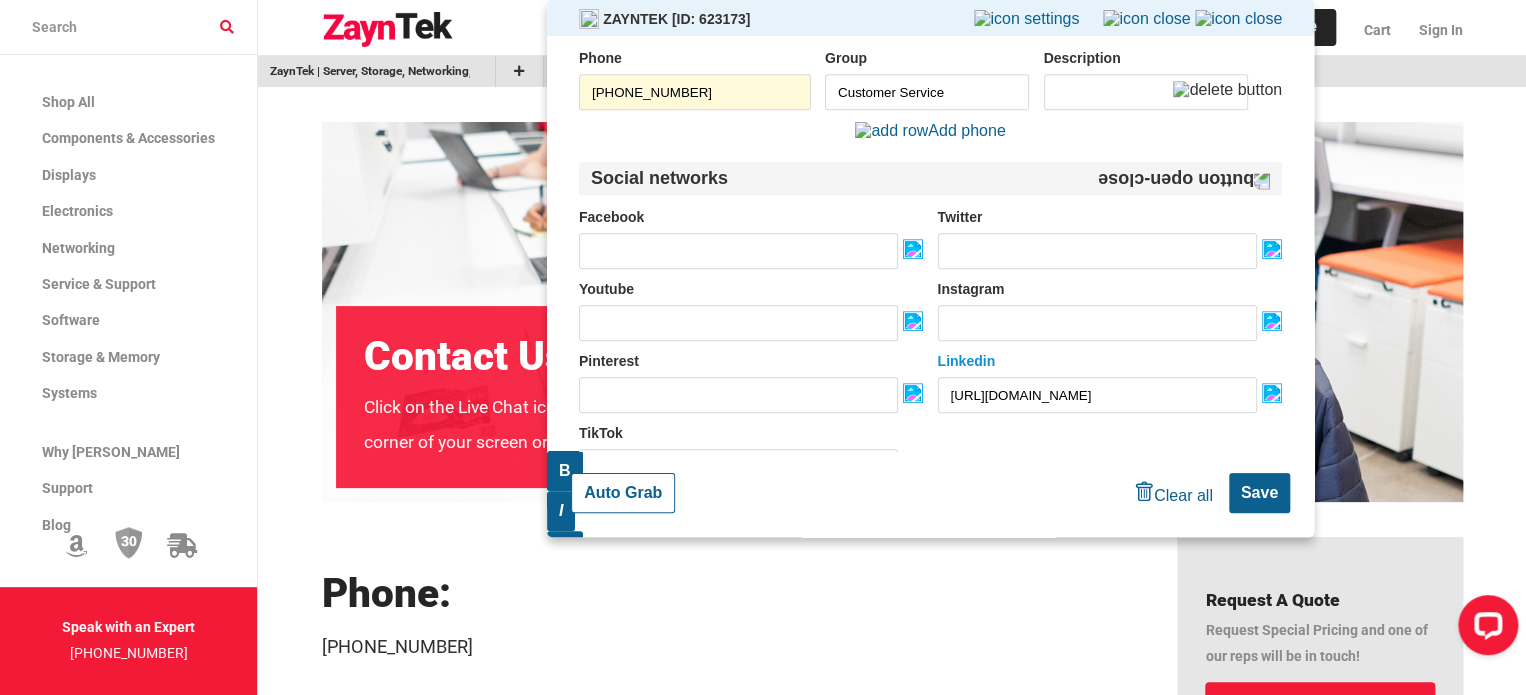 scroll, scrollTop: 974, scrollLeft: 0, axis: vertical 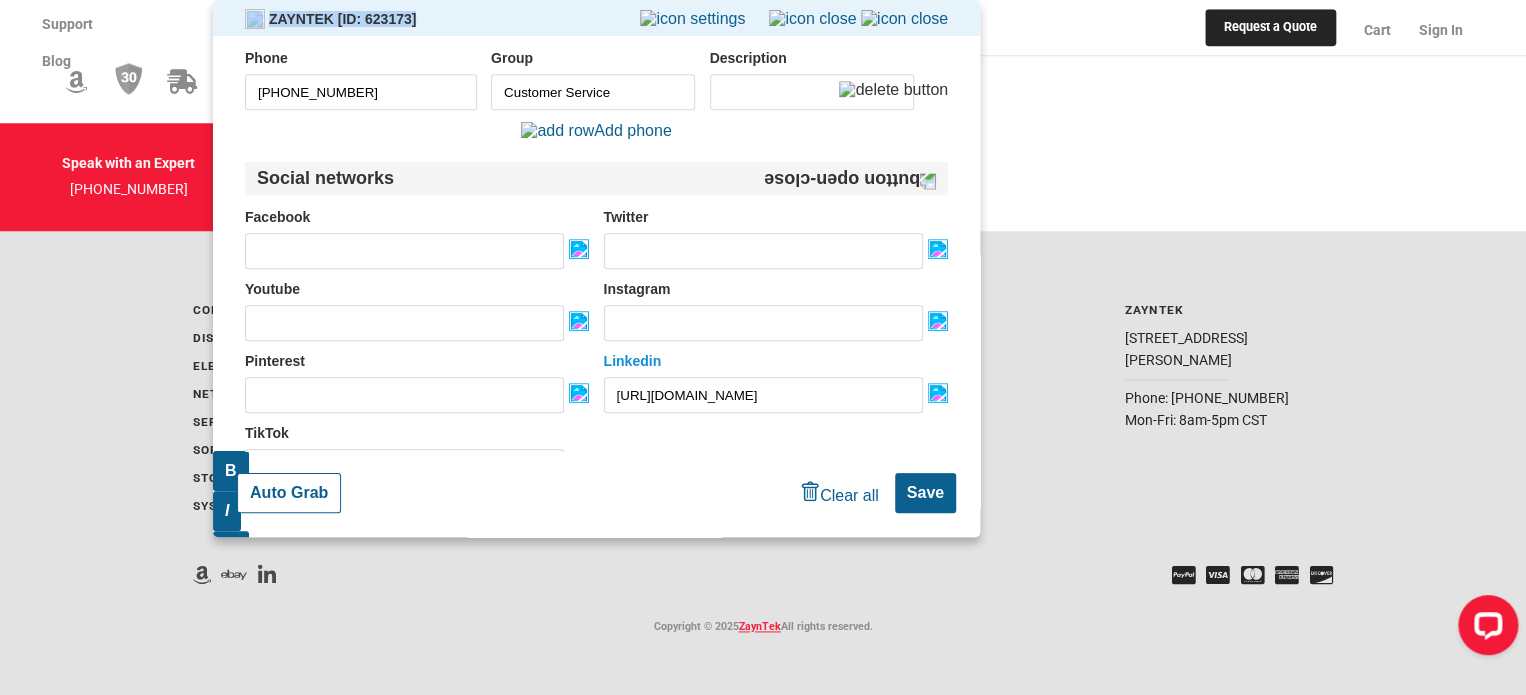 drag, startPoint x: 428, startPoint y: 19, endPoint x: 430, endPoint y: -6, distance: 25.079872 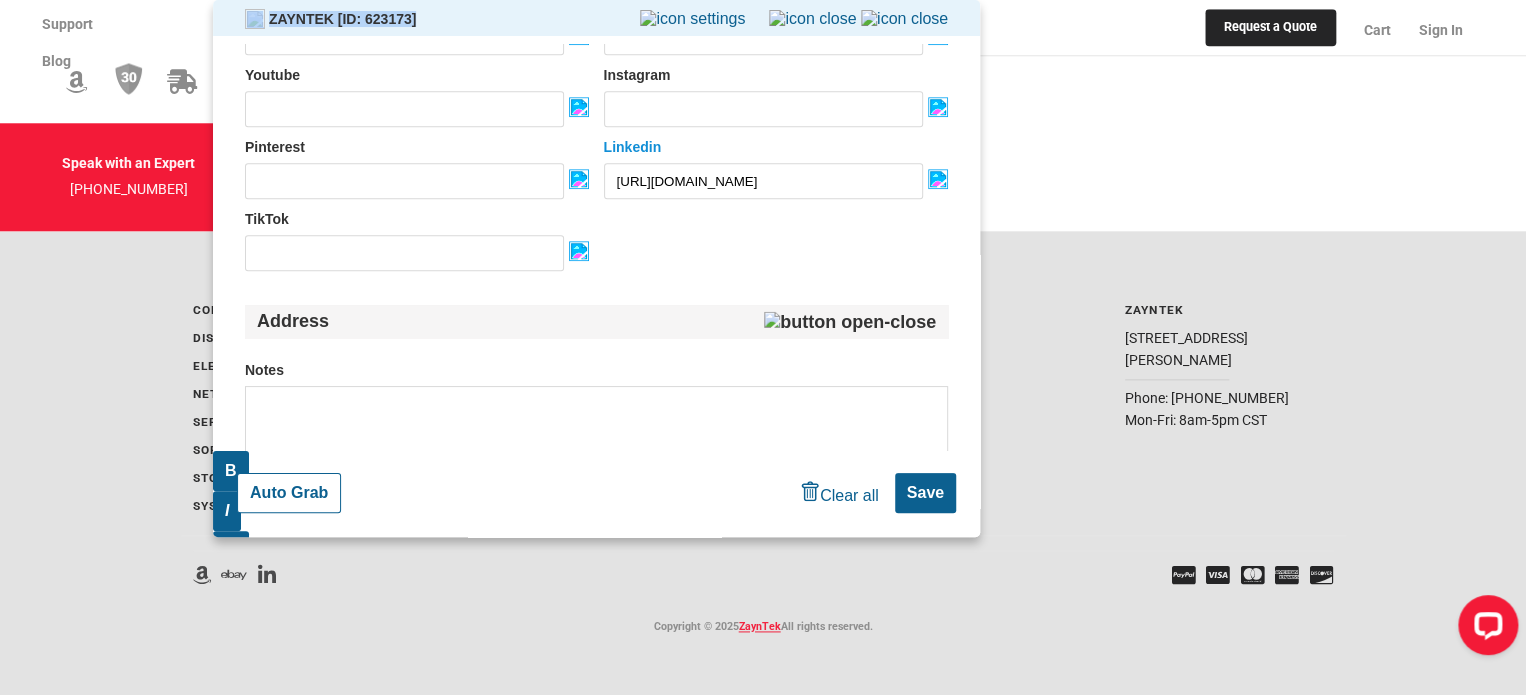scroll, scrollTop: 855, scrollLeft: 0, axis: vertical 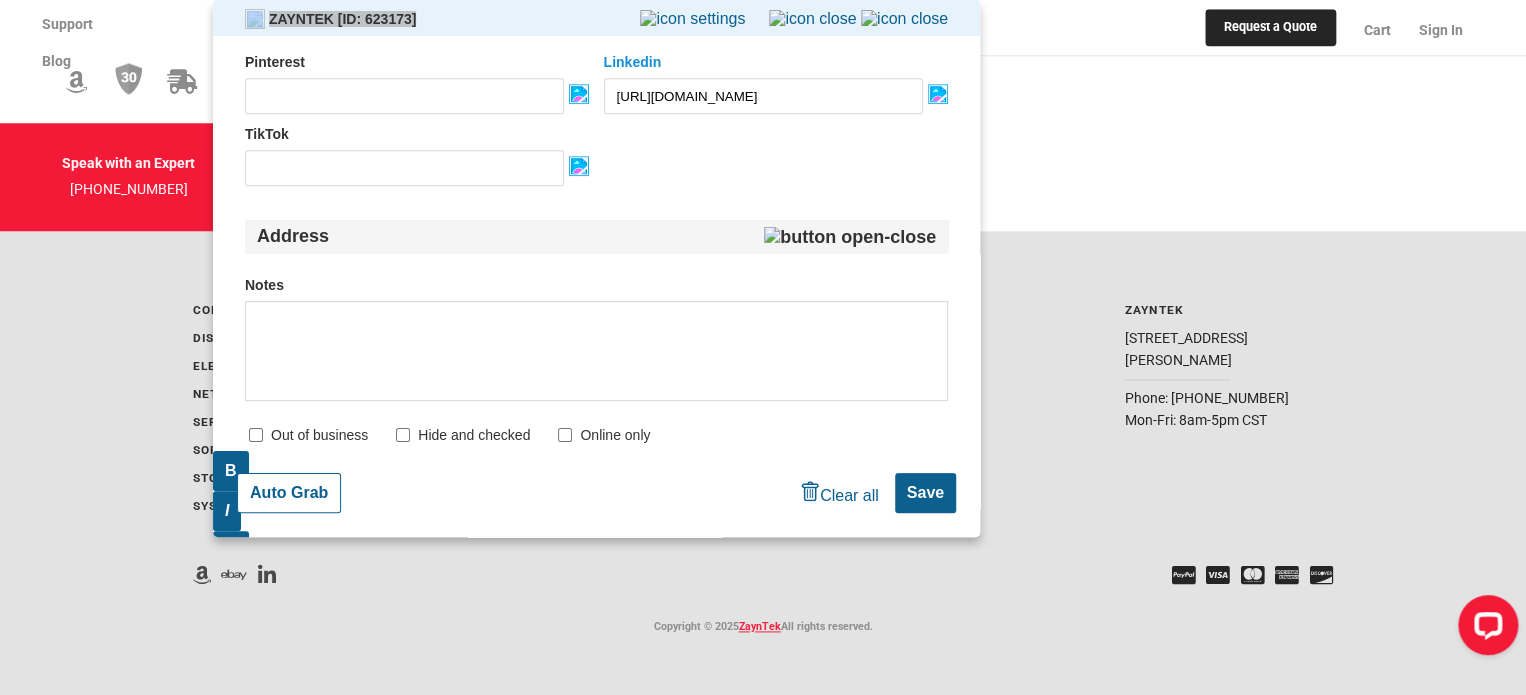 click on "Components & Accessories Accessories Batteries Cables Controller Cards Fans & Cooling Systems Keyboards & Mice KVM Motherboards Power Protection Devices Power Supplies Processors System Cases Video Adapters Web & Network Cameras Displays Monitors Electronics Audio & Video Networking Bridges & Routers Hubs & Switches Modems Network Adapters Network Cabling Network Security Transceivers & Multiplexers Wireless Service & Support Hardware Service & Support Software Applications Operating Systems Service & Support Storage & Memory Disk Arrays External Storage Enclosures Flash Memory Memory Upgrades / RAM Network Storage Optical Drives SSD & Hard Drives Storage Cables Storage Media Tape Backup Systems Desktops & Workstations Notebooks & Accessories Servers  Info  Financing Options Shipping Policy Return Policy Warranties Privacy Policy About Us Bulk Add to Cart Return Policy Terms & Conditions test  Support  FAQs Financing Options Shipping Policy RMA Form Warranties Contact Us Contact Us  Account  Register Sign In" 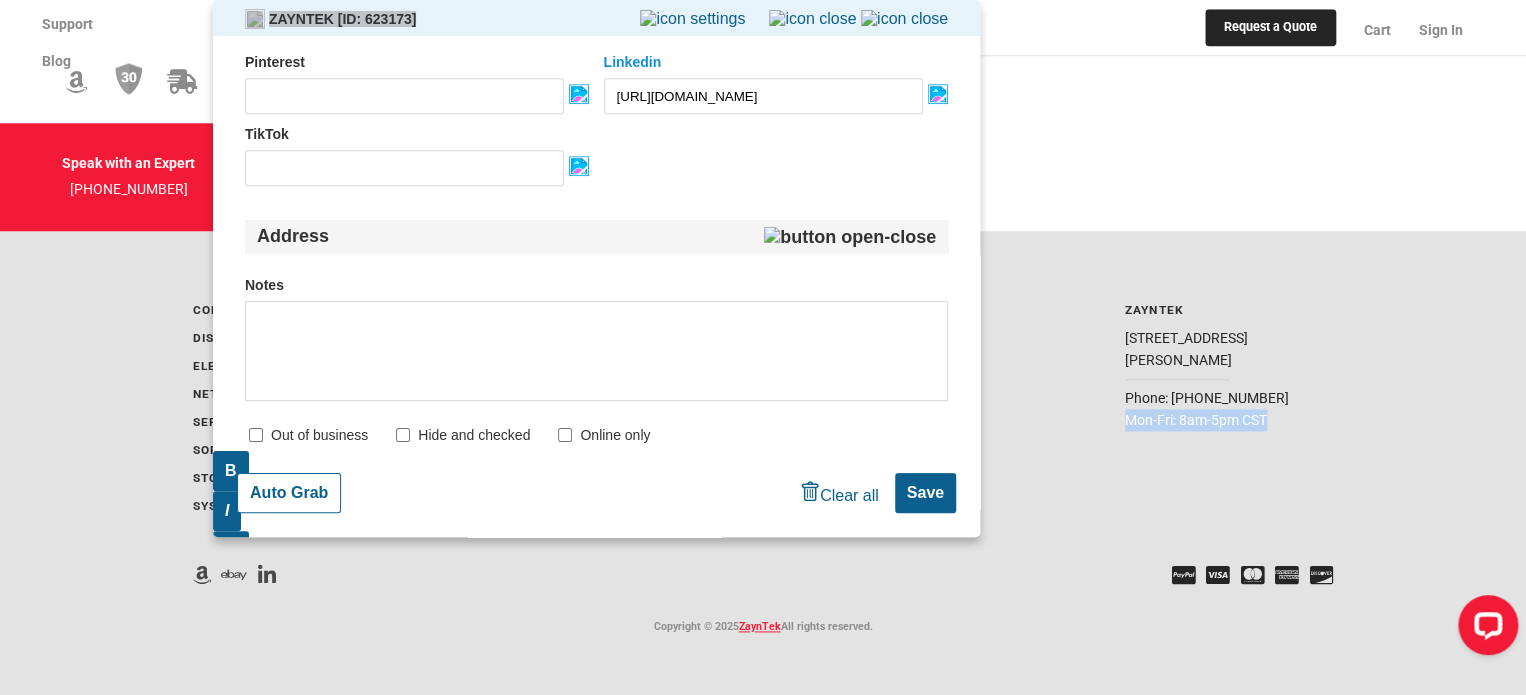 drag, startPoint x: 1274, startPoint y: 423, endPoint x: 1119, endPoint y: 427, distance: 155.0516 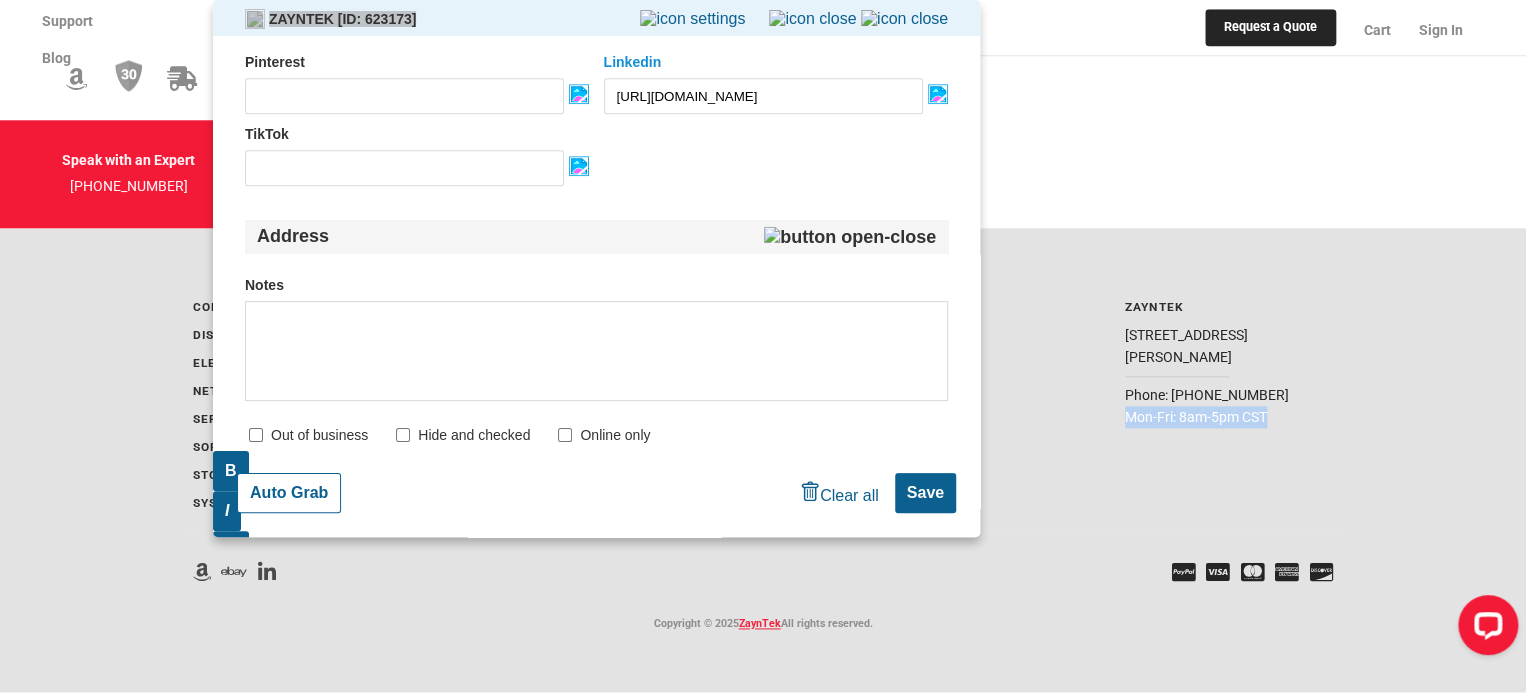 copy on "Mon-Fri: 8am-5pm CST" 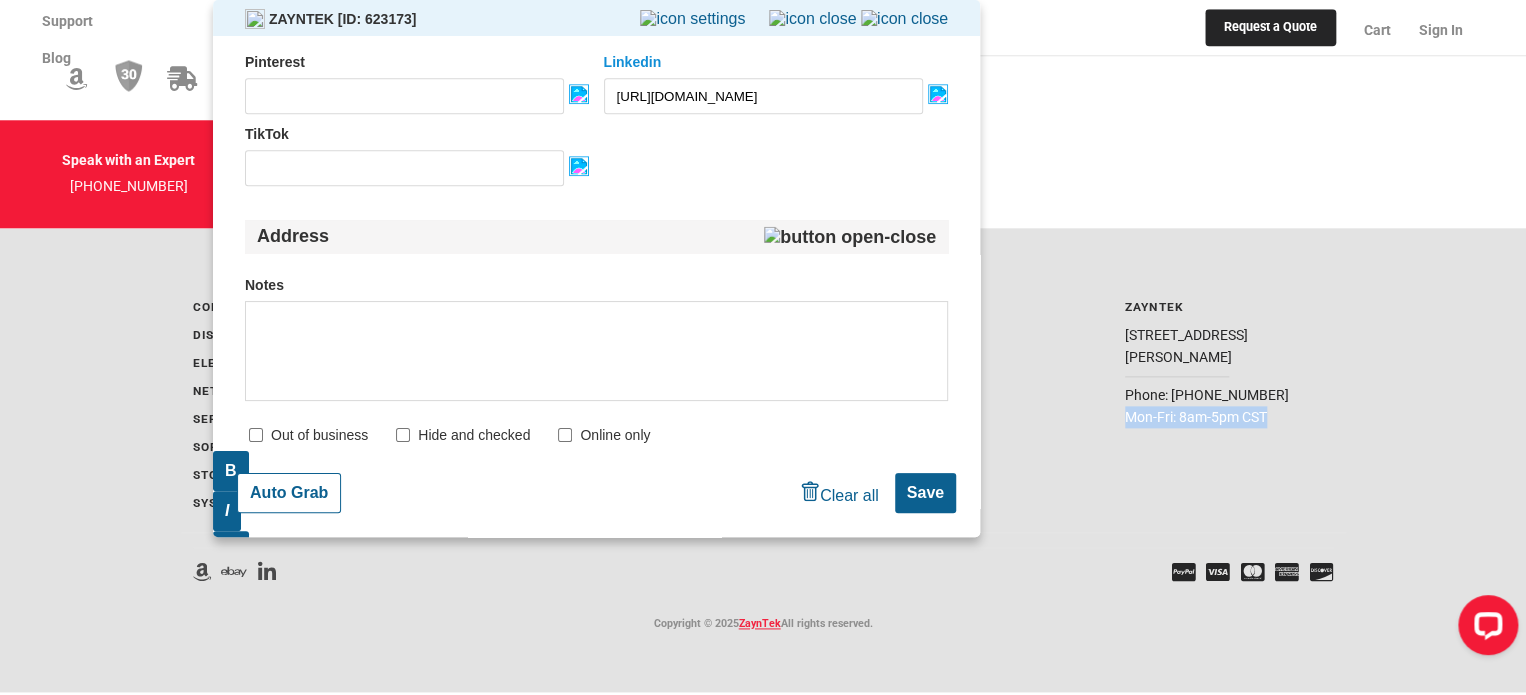 click at bounding box center (596, 351) 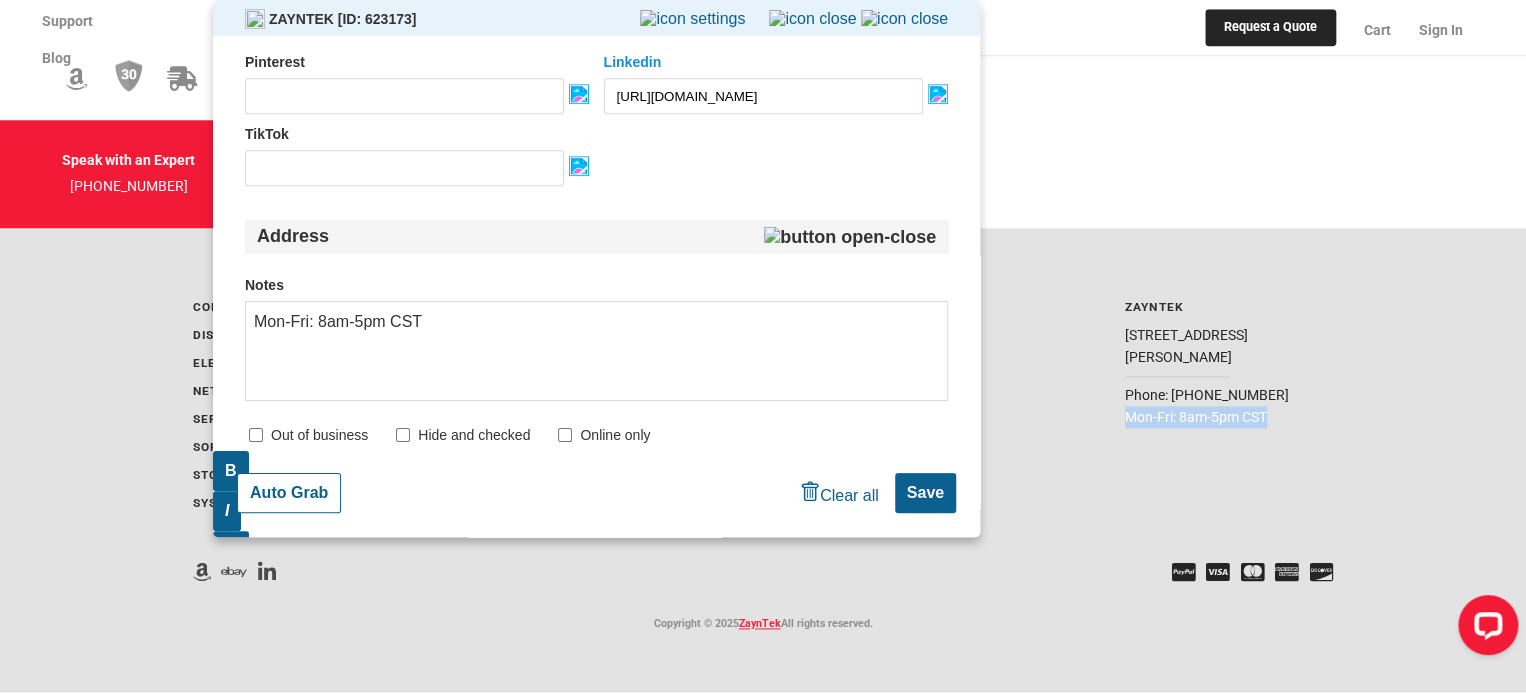 click on "Mon-Fri: 8am-5pm CST" at bounding box center (596, 322) 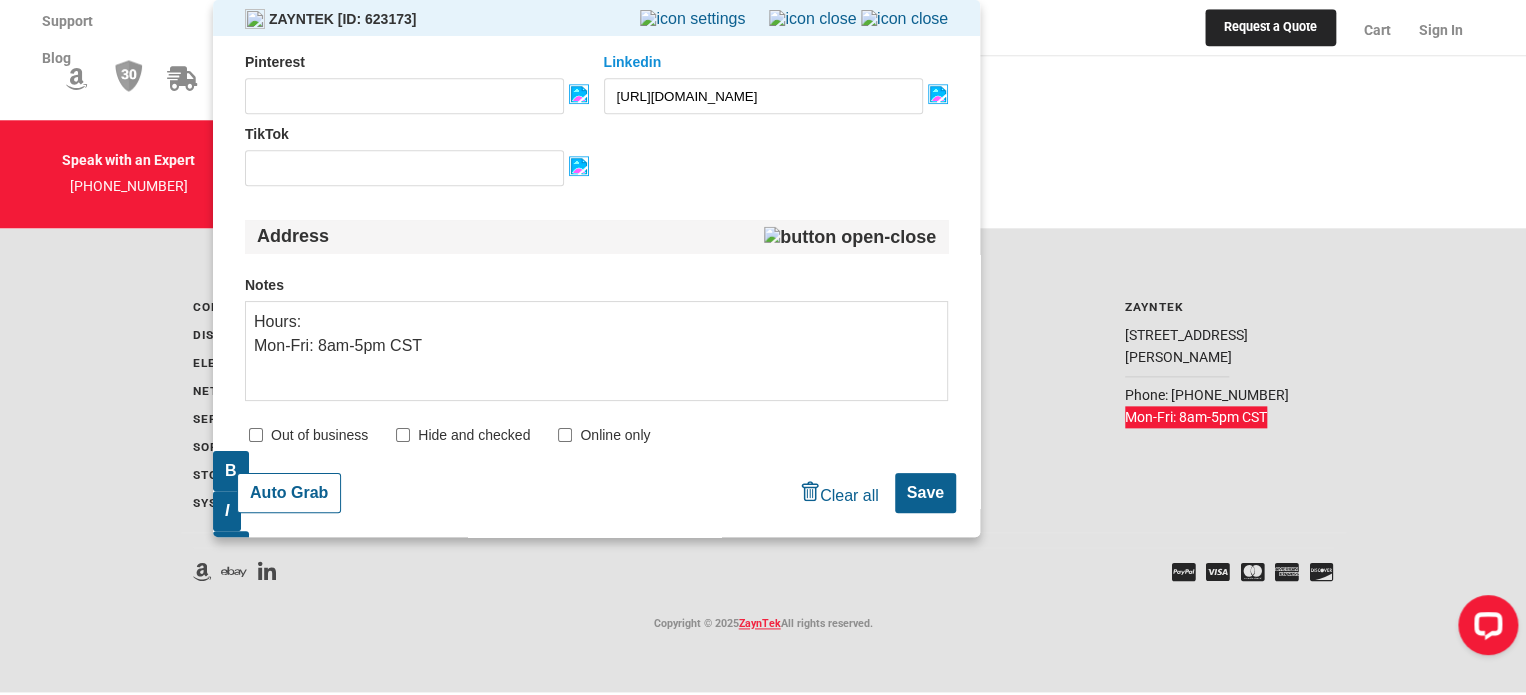 click on "Mon-Fri: 8am-5pm CST" at bounding box center (596, 346) 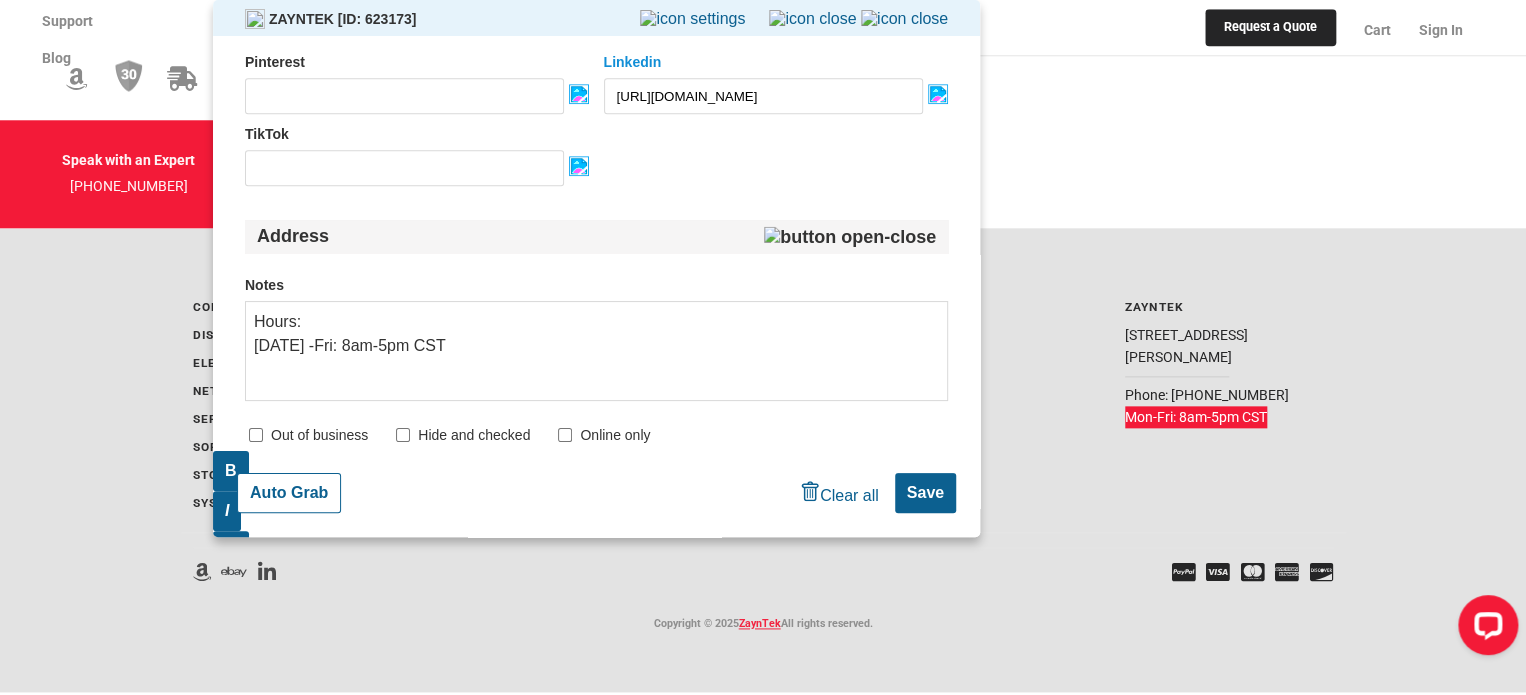 click on "[DATE] -Fri: 8am-5pm CST" at bounding box center (596, 346) 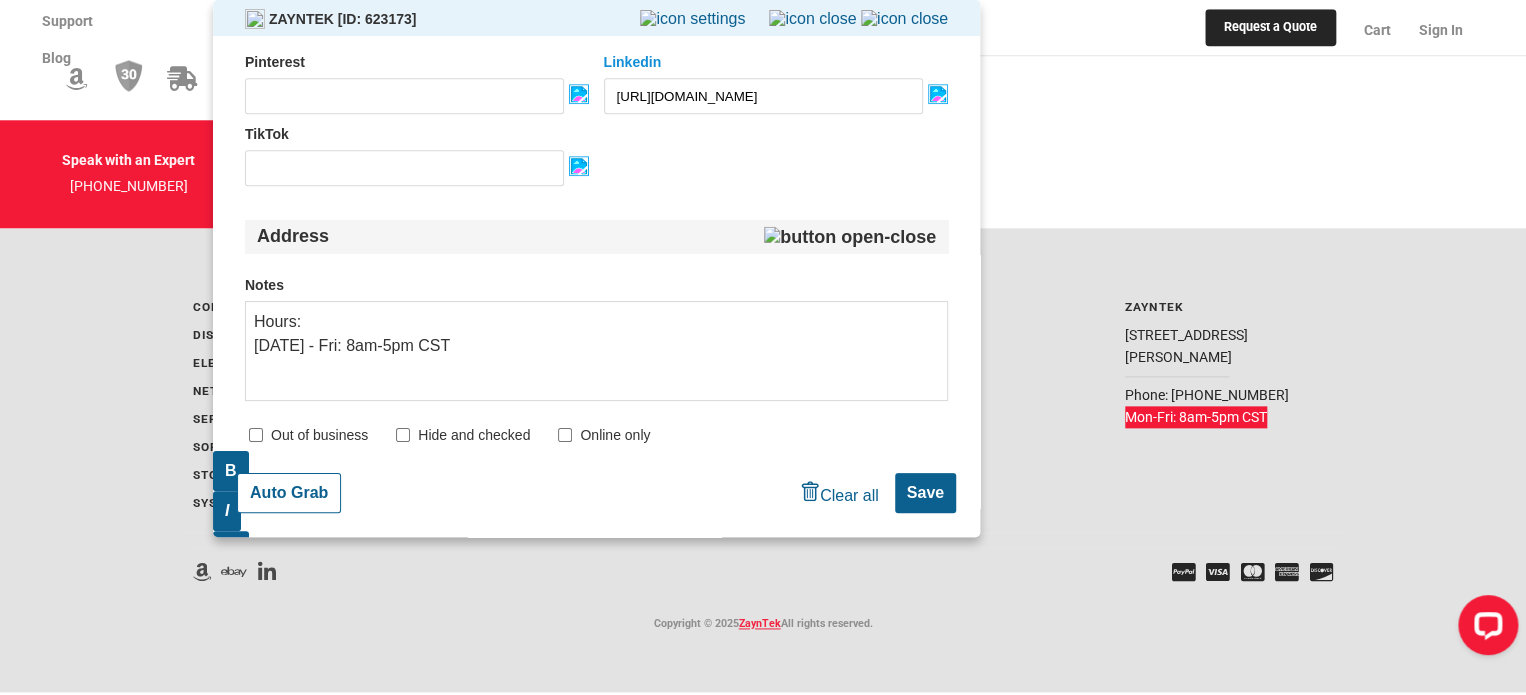 click on "[DATE] - Fri: 8am-5pm CST" at bounding box center (596, 346) 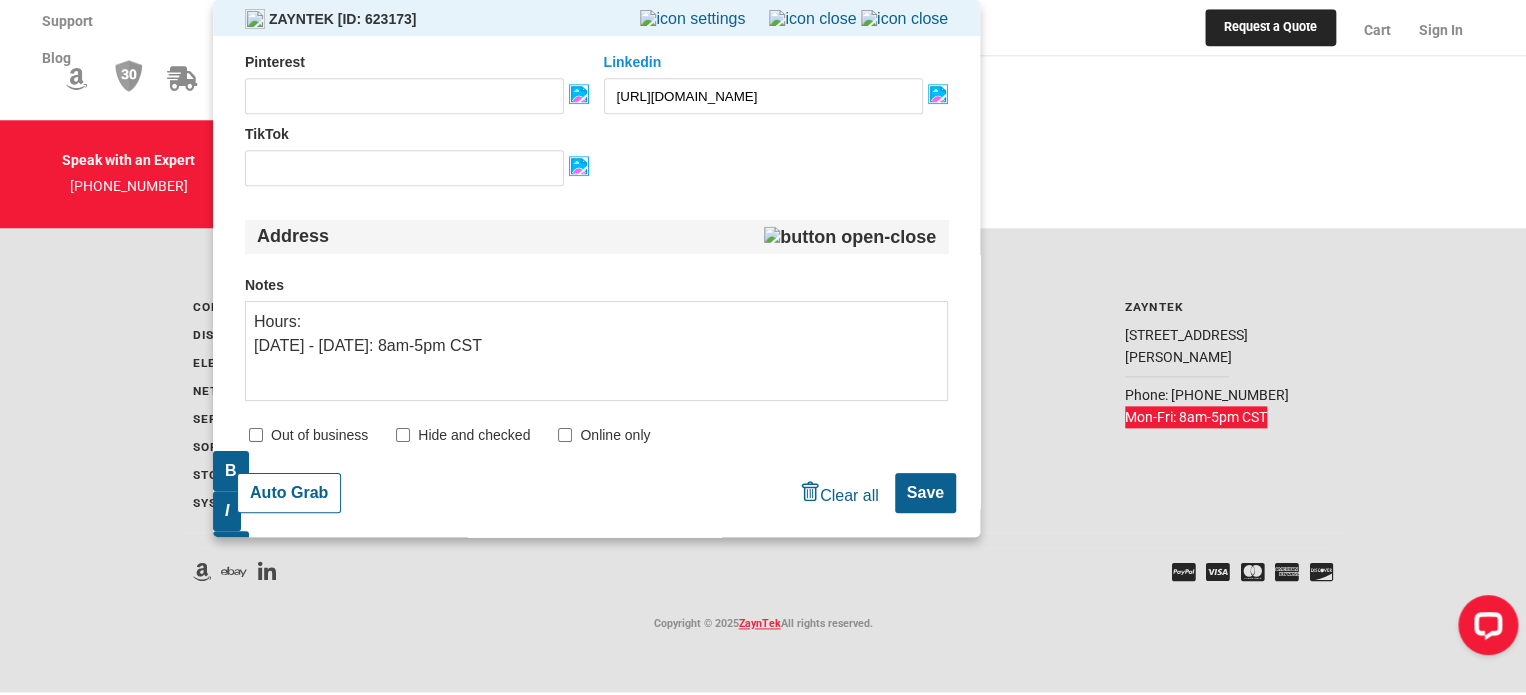 click on "[DATE] - [DATE]: 8am-5pm CST" at bounding box center (596, 346) 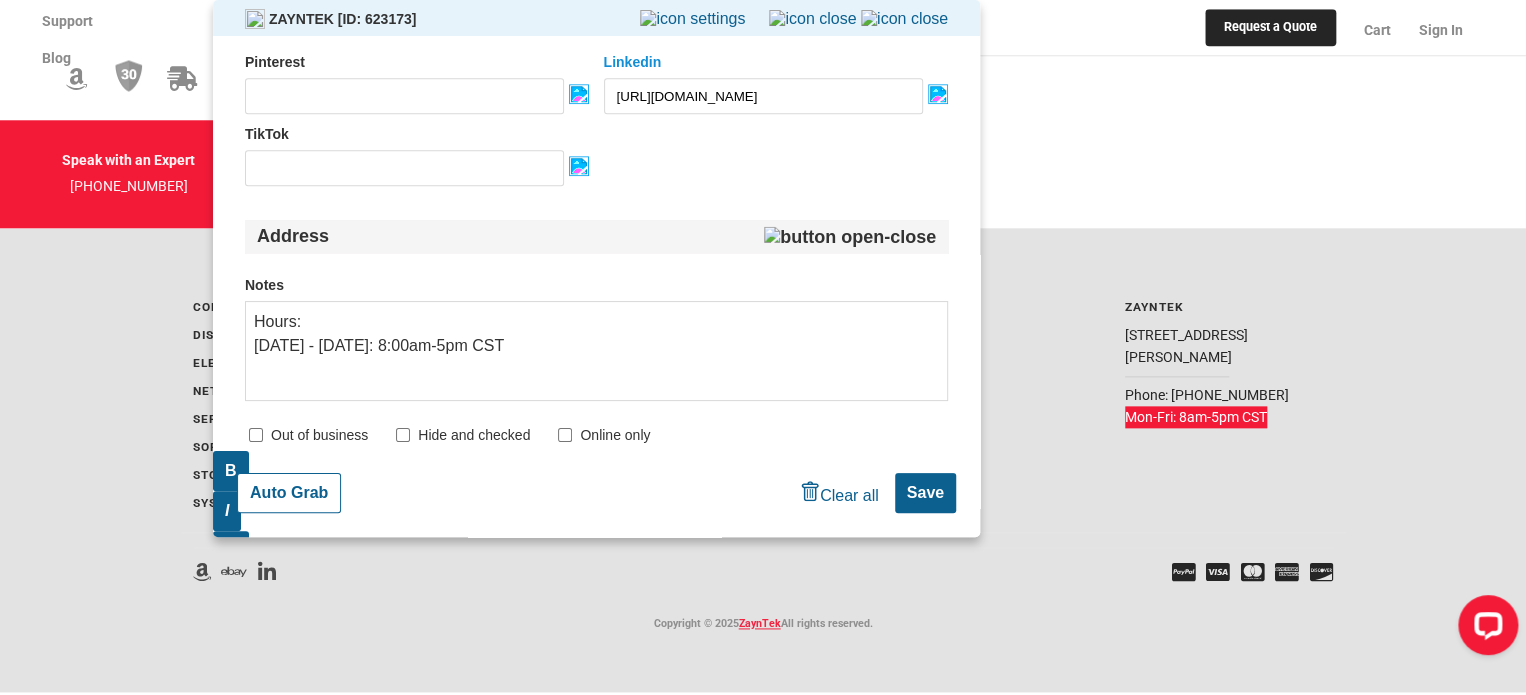 click on "[DATE] - [DATE]: 8:00am-5pm CST" at bounding box center (596, 346) 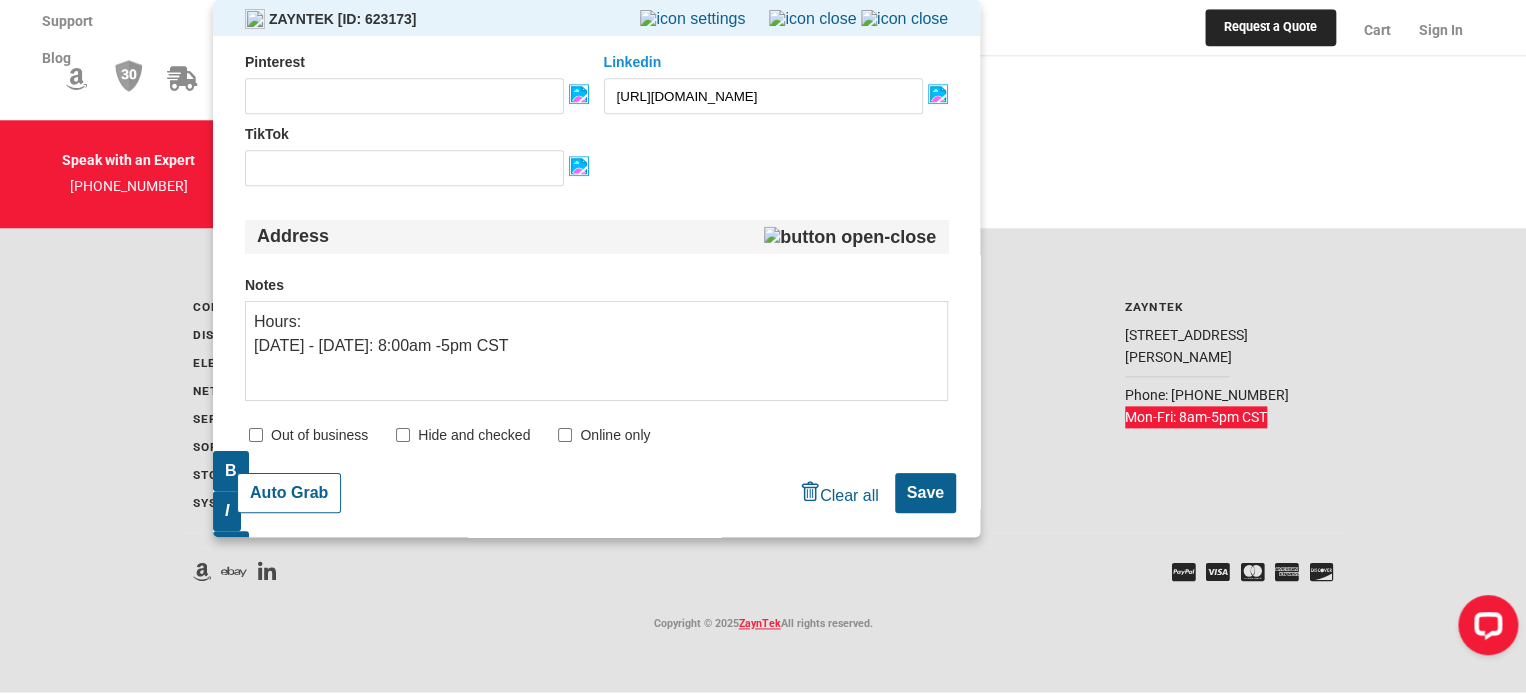 click on "[DATE] - [DATE]: 8:00am -5pm CST" at bounding box center [596, 346] 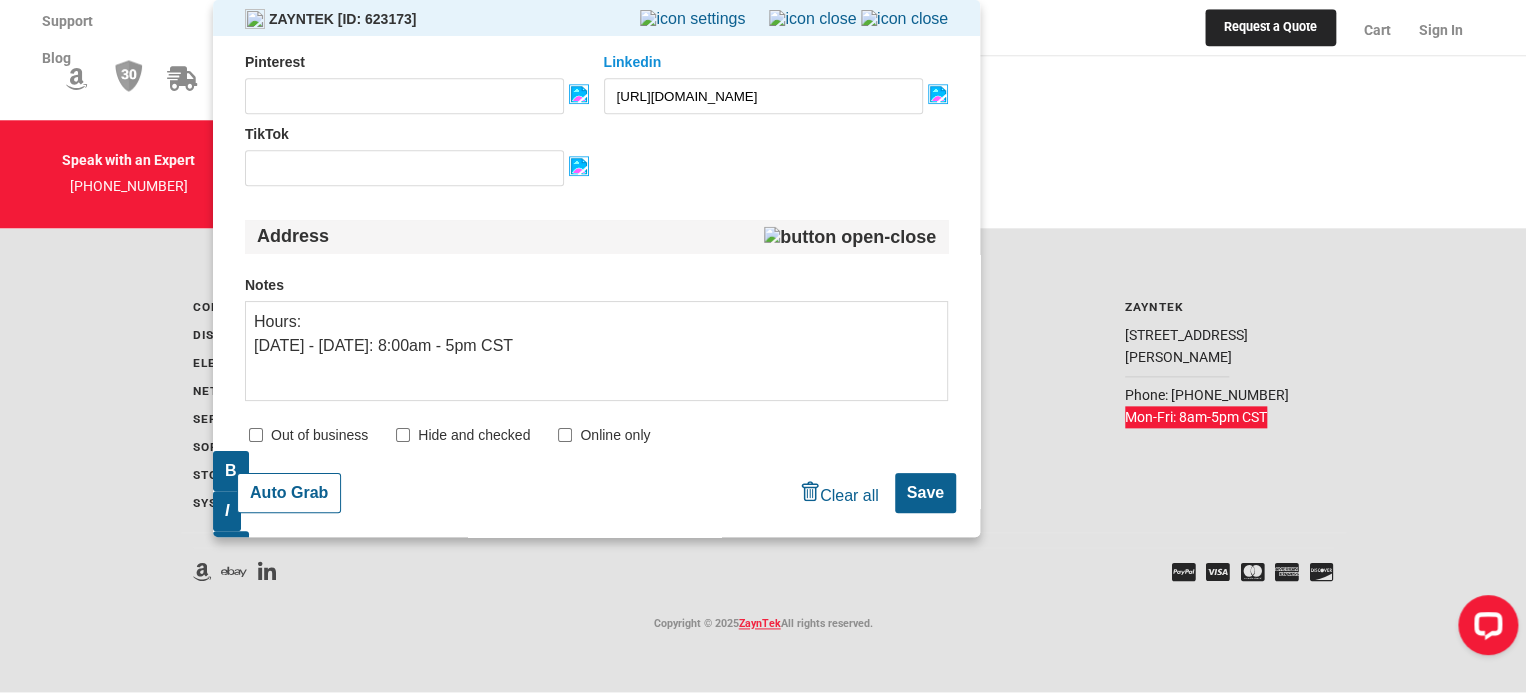click on "[DATE] - [DATE]: 8:00am - 5pm CST" at bounding box center (596, 346) 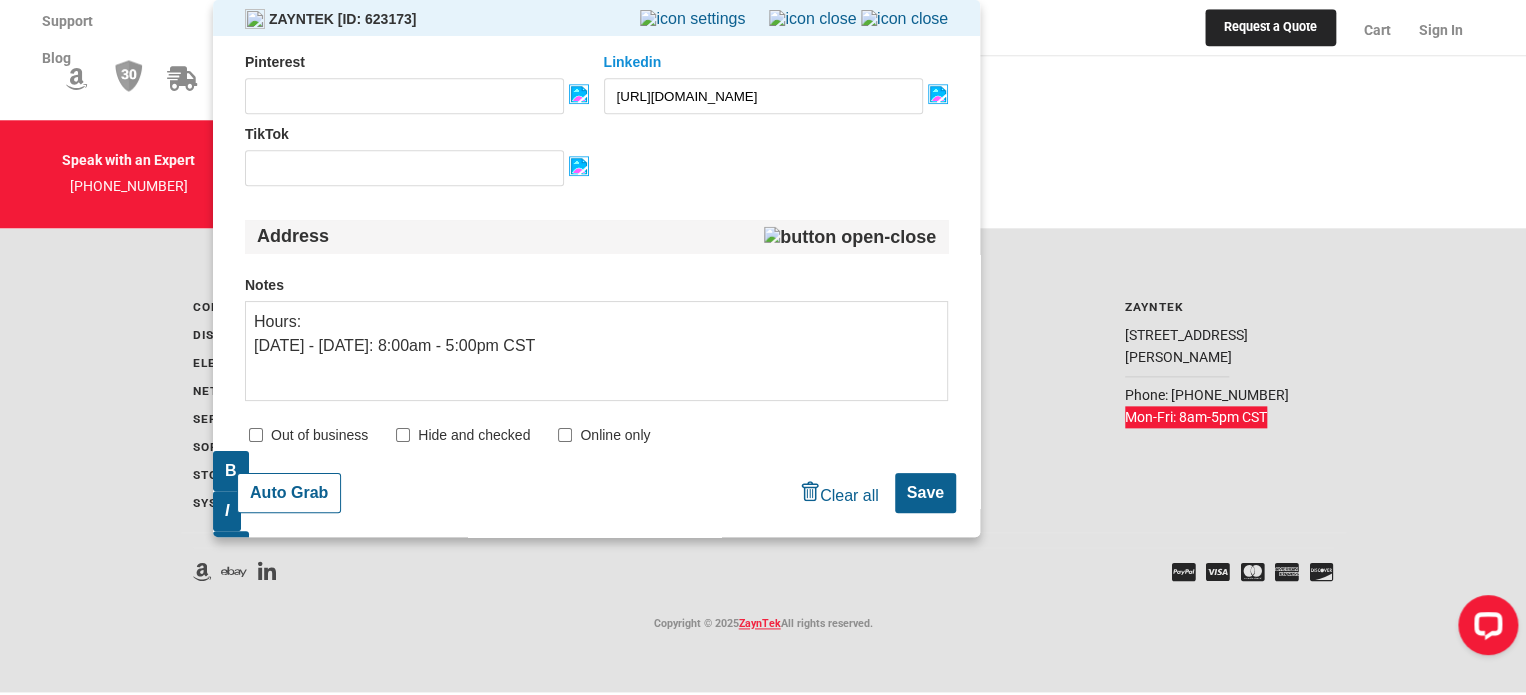 click on "[DATE] - [DATE]: 8:00am - 5:00pm CST" at bounding box center (596, 346) 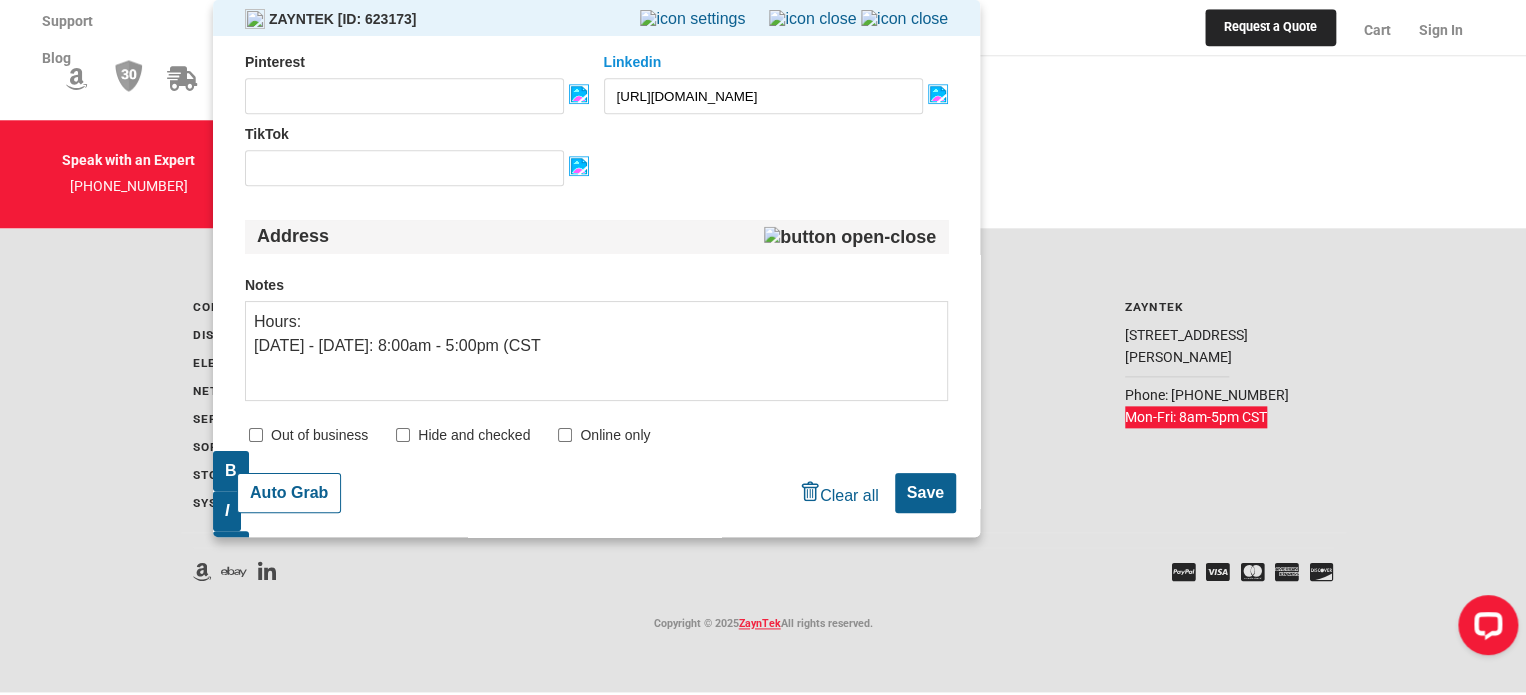 click on "[DATE] - [DATE]: 8:00am - 5:00pm (CST" at bounding box center [596, 346] 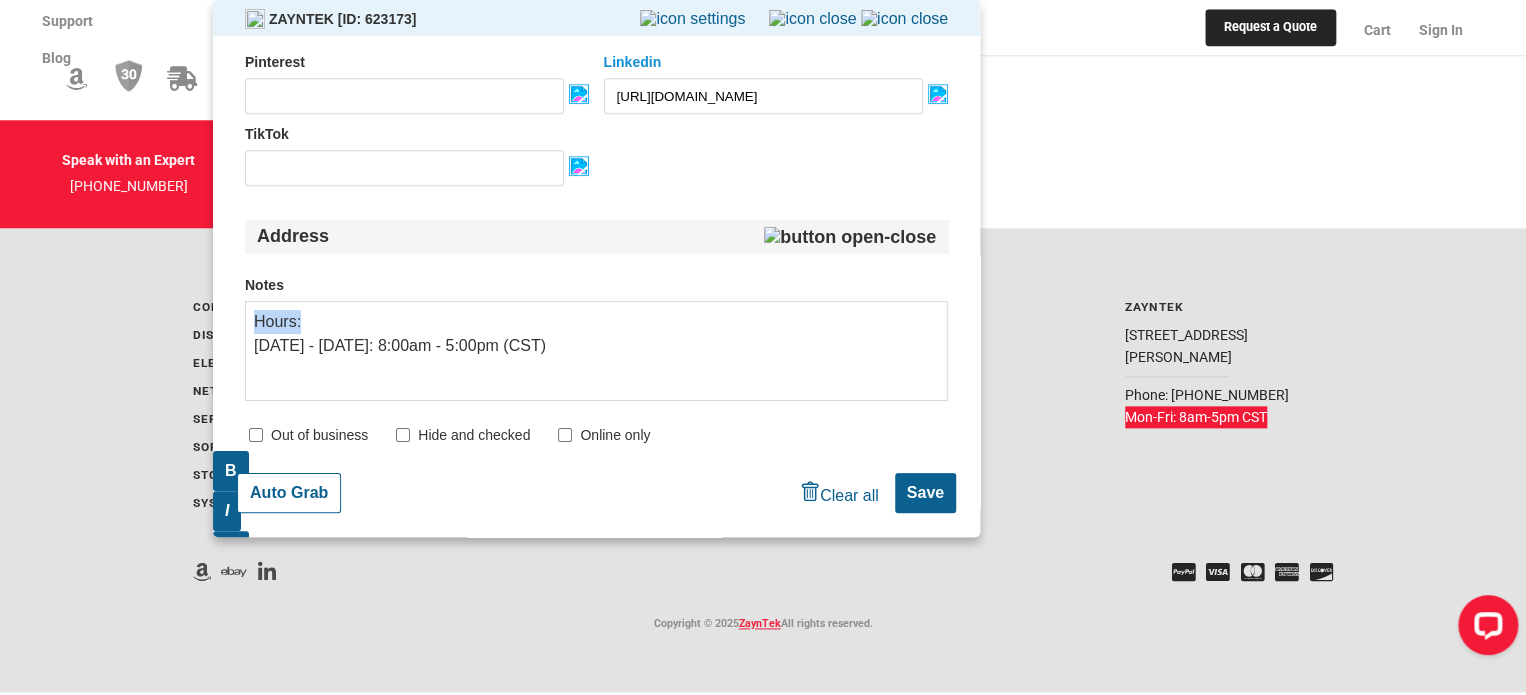 drag, startPoint x: 314, startPoint y: 308, endPoint x: 207, endPoint y: 299, distance: 107.37784 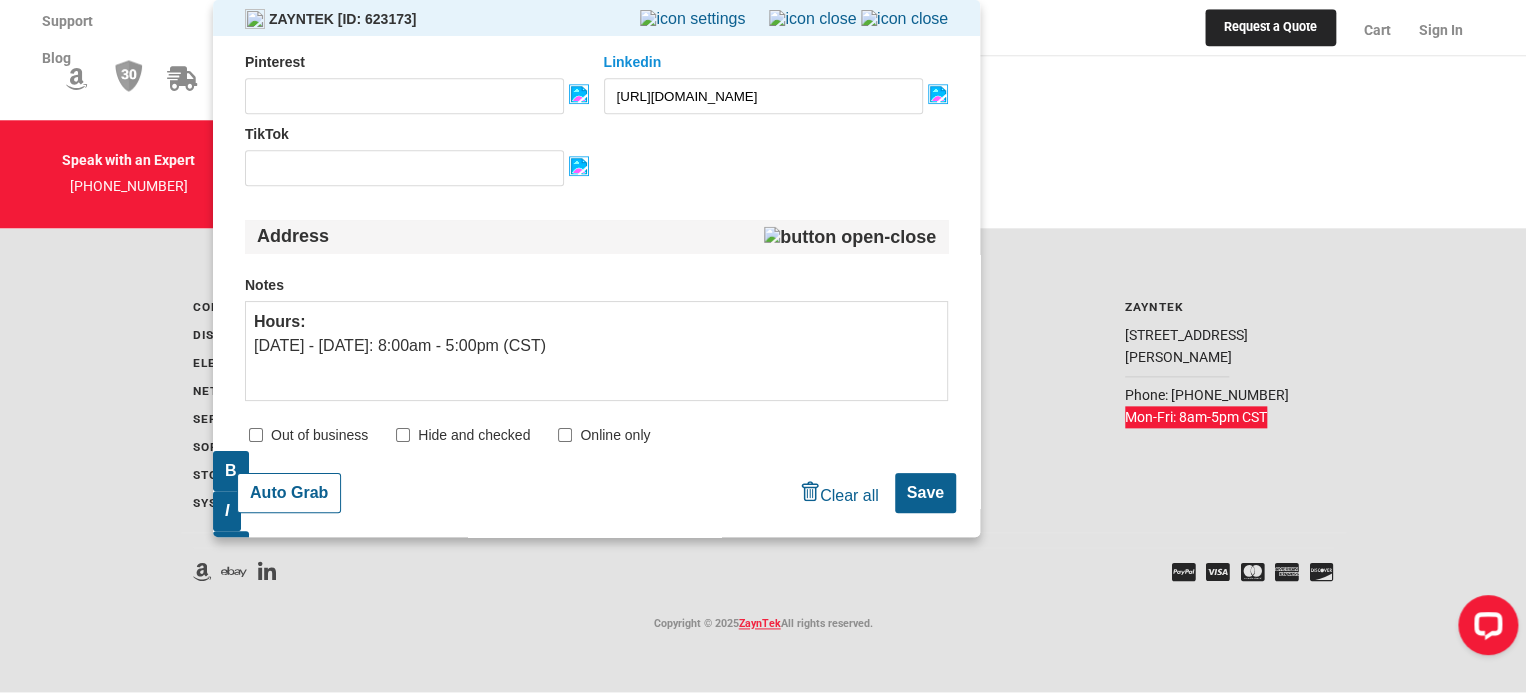 click on "[DATE] - [DATE]: 8:00am - 5:00pm (CST)" at bounding box center (596, 346) 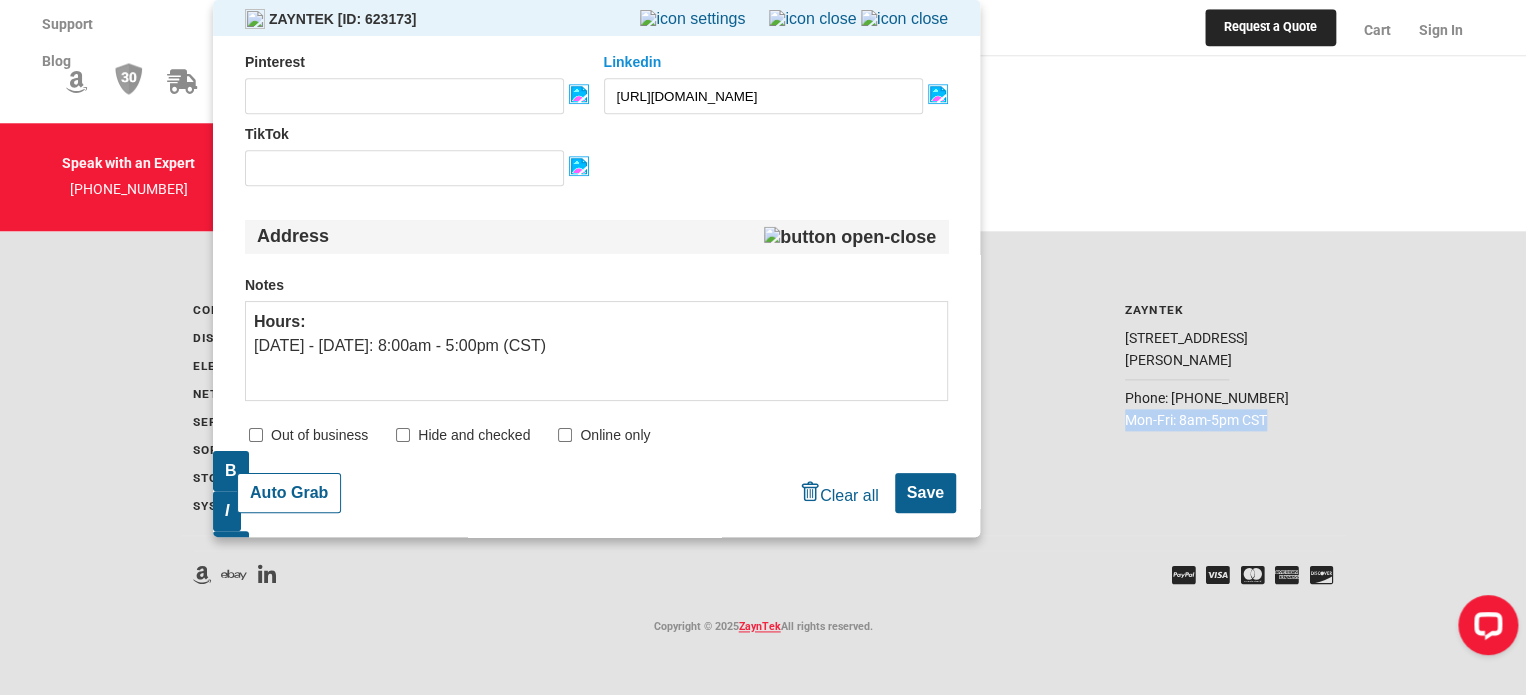 drag, startPoint x: 1196, startPoint y: 360, endPoint x: 1132, endPoint y: 347, distance: 65.30697 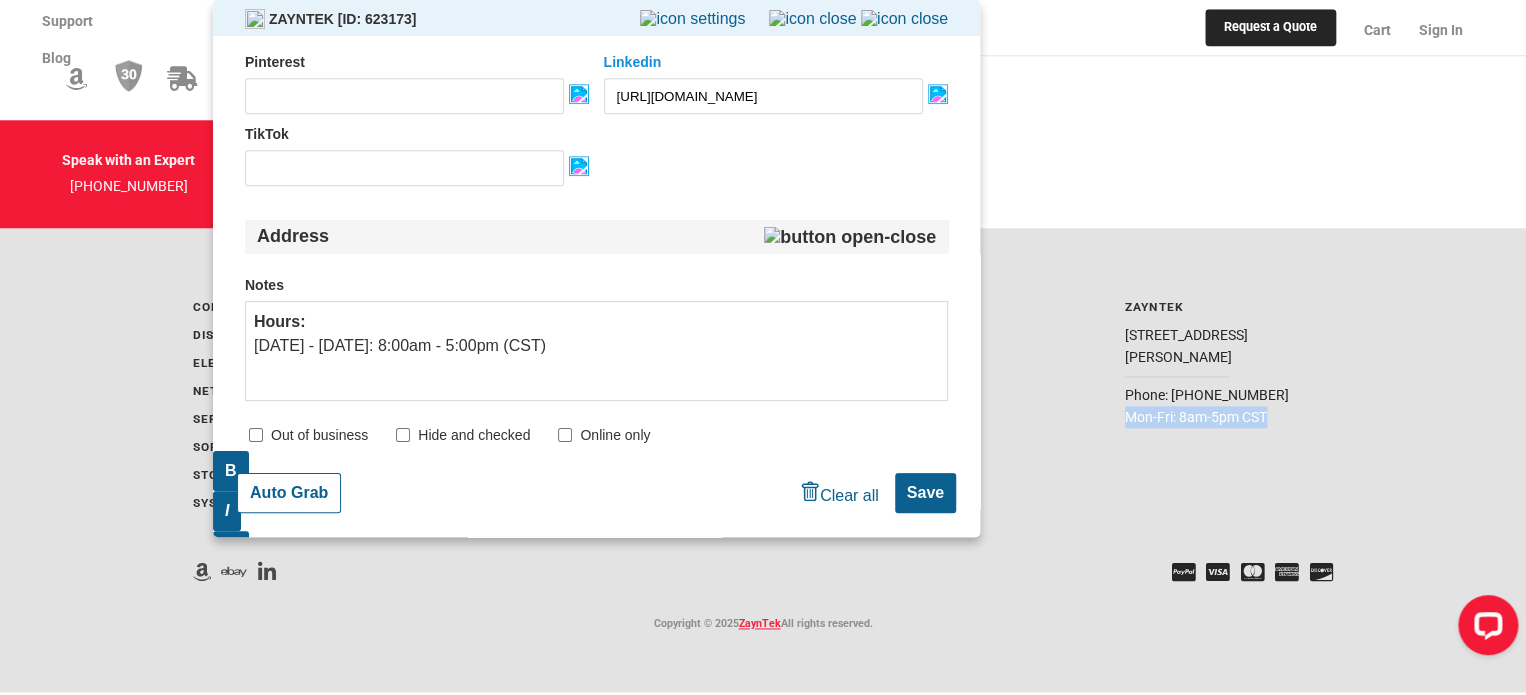 copy on "[STREET_ADDRESS][PERSON_NAME]" 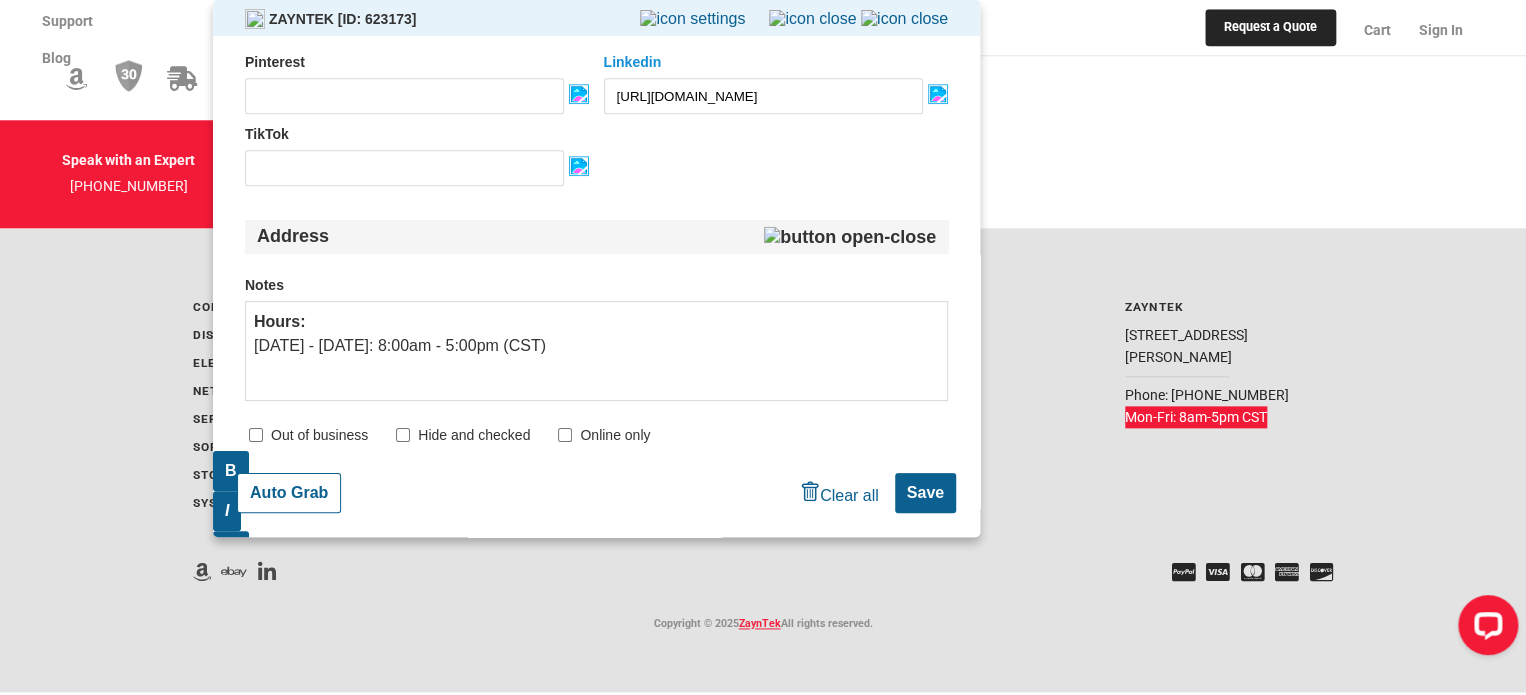 click on "Address" at bounding box center (596, 236) 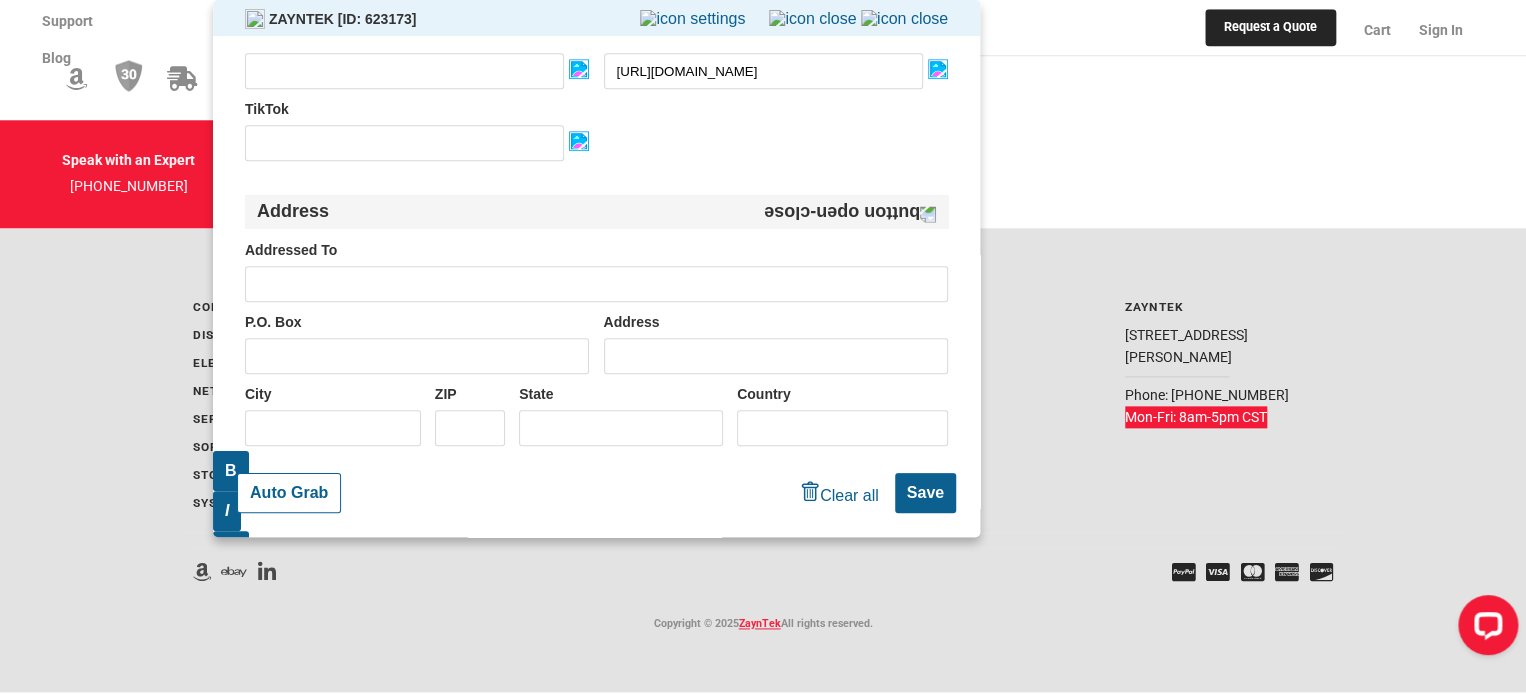 scroll, scrollTop: 1021, scrollLeft: 0, axis: vertical 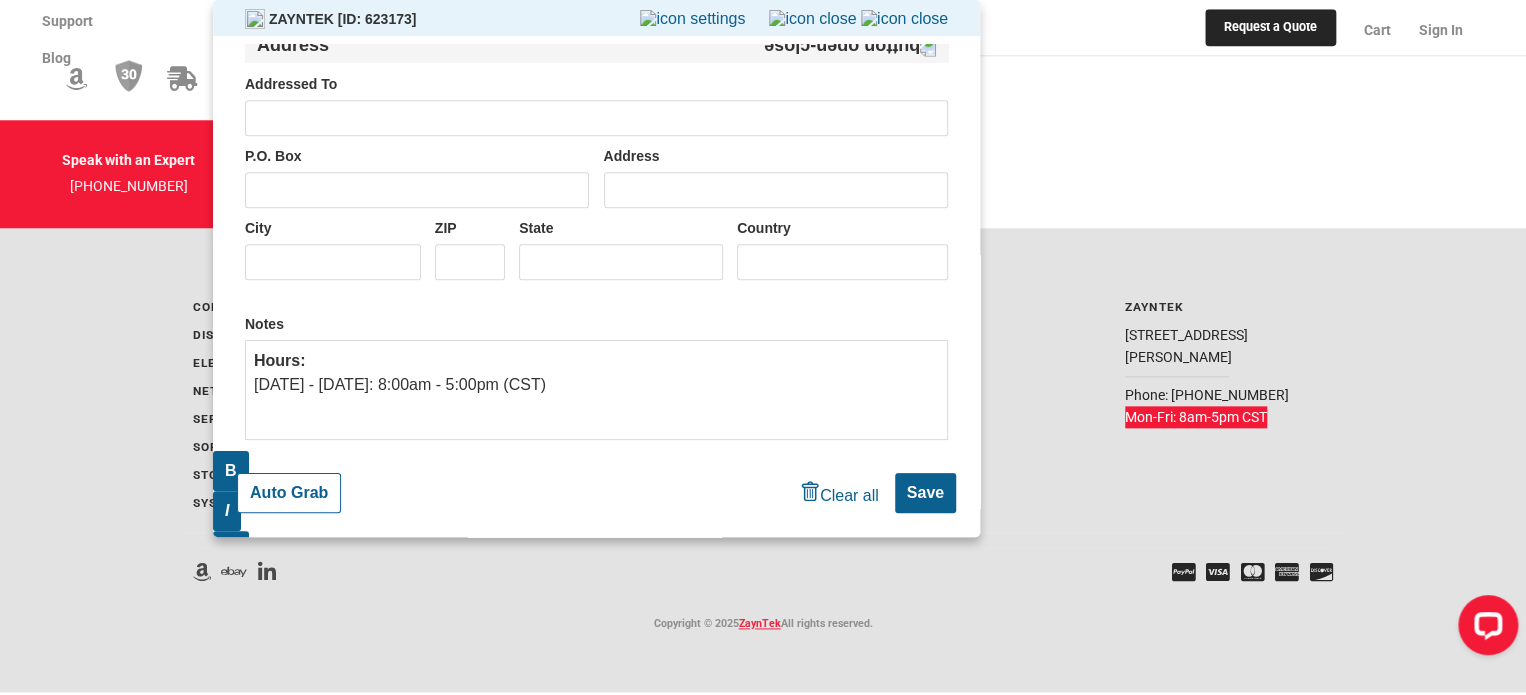 click on "Addressed To" at bounding box center (596, 118) 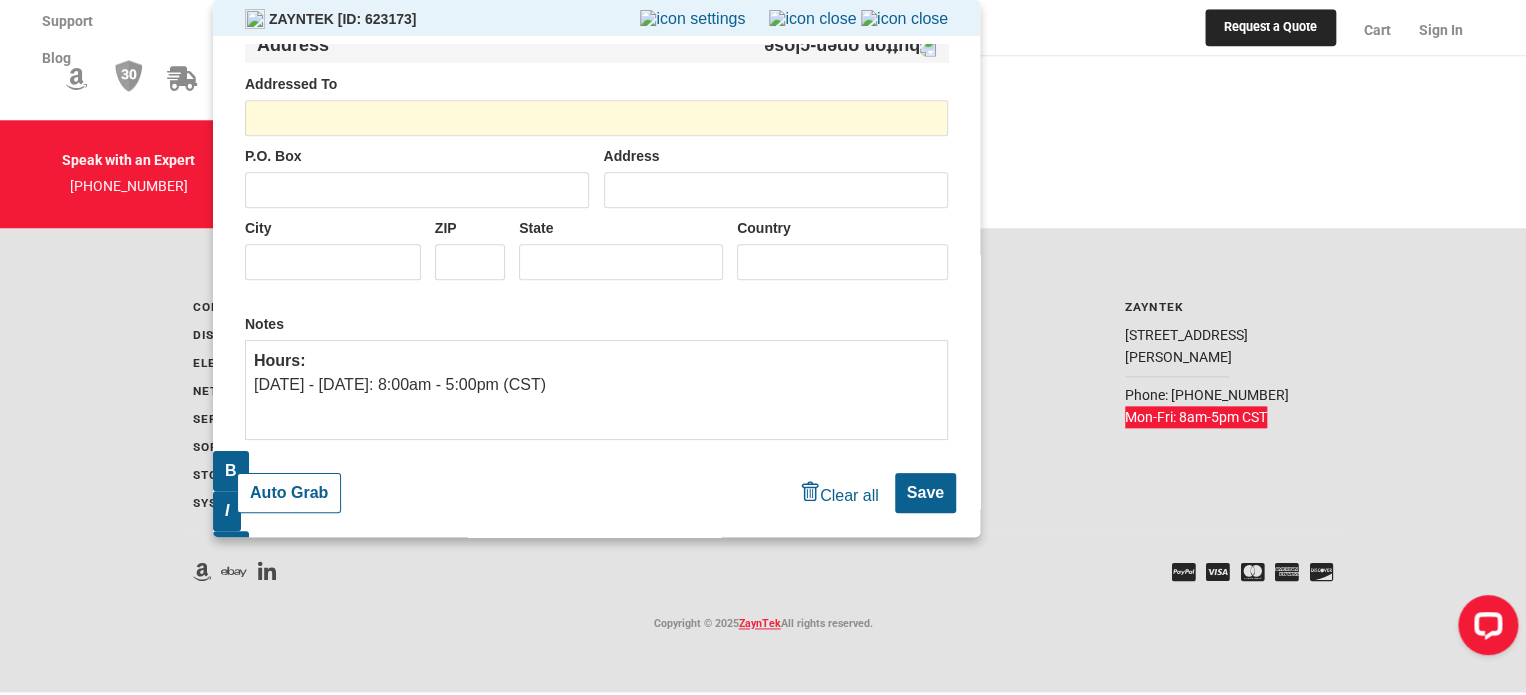 paste on "[STREET_ADDRESS][PERSON_NAME]" 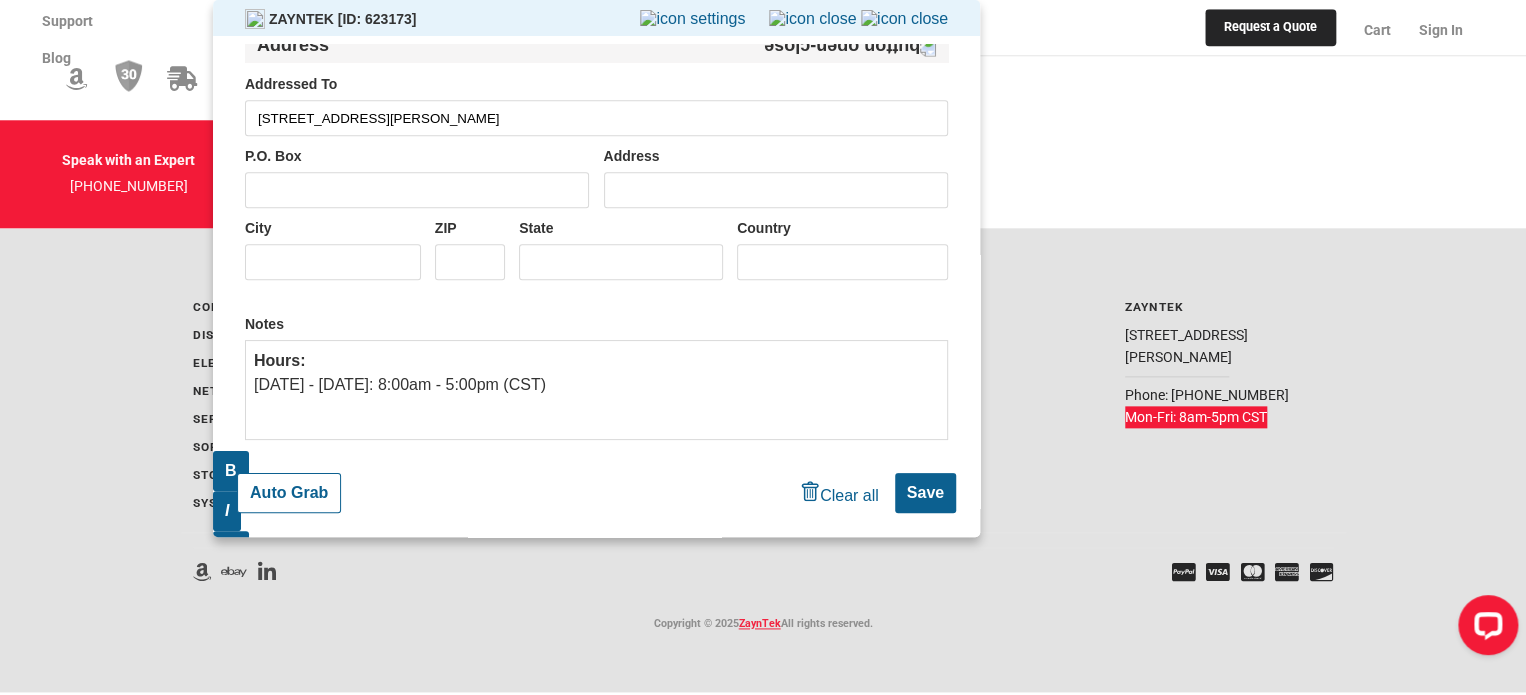 drag, startPoint x: 355, startPoint y: 122, endPoint x: 389, endPoint y: 122, distance: 34 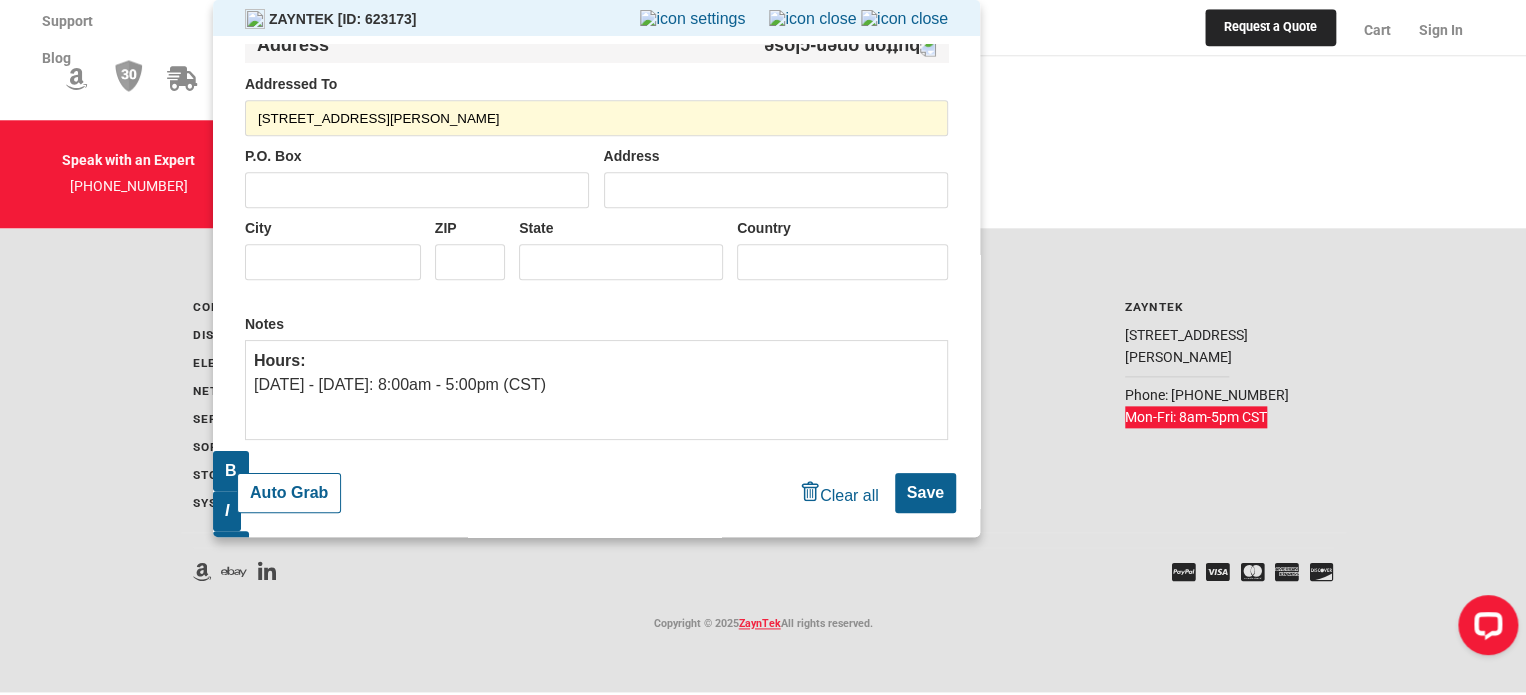 scroll, scrollTop: 440, scrollLeft: 0, axis: vertical 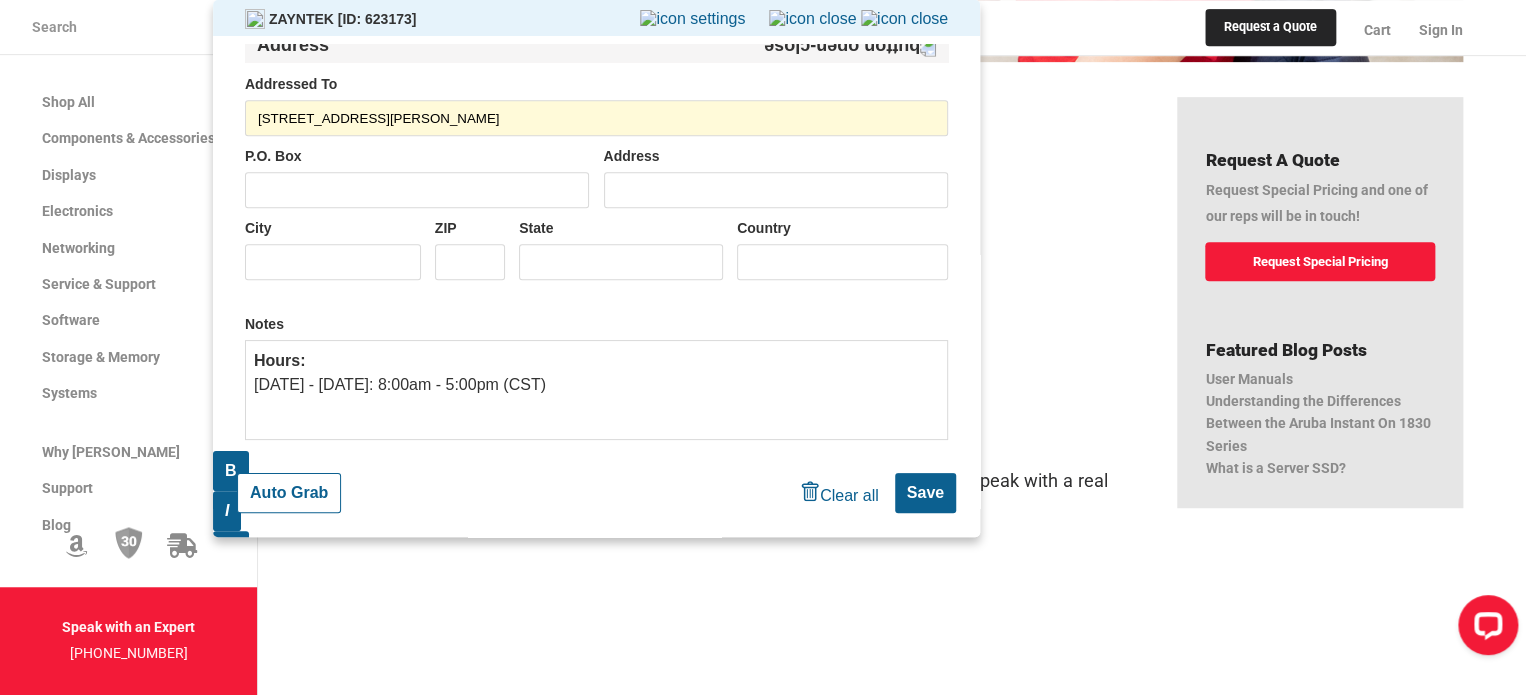 click on "[STREET_ADDRESS][PERSON_NAME]" at bounding box center [596, 118] 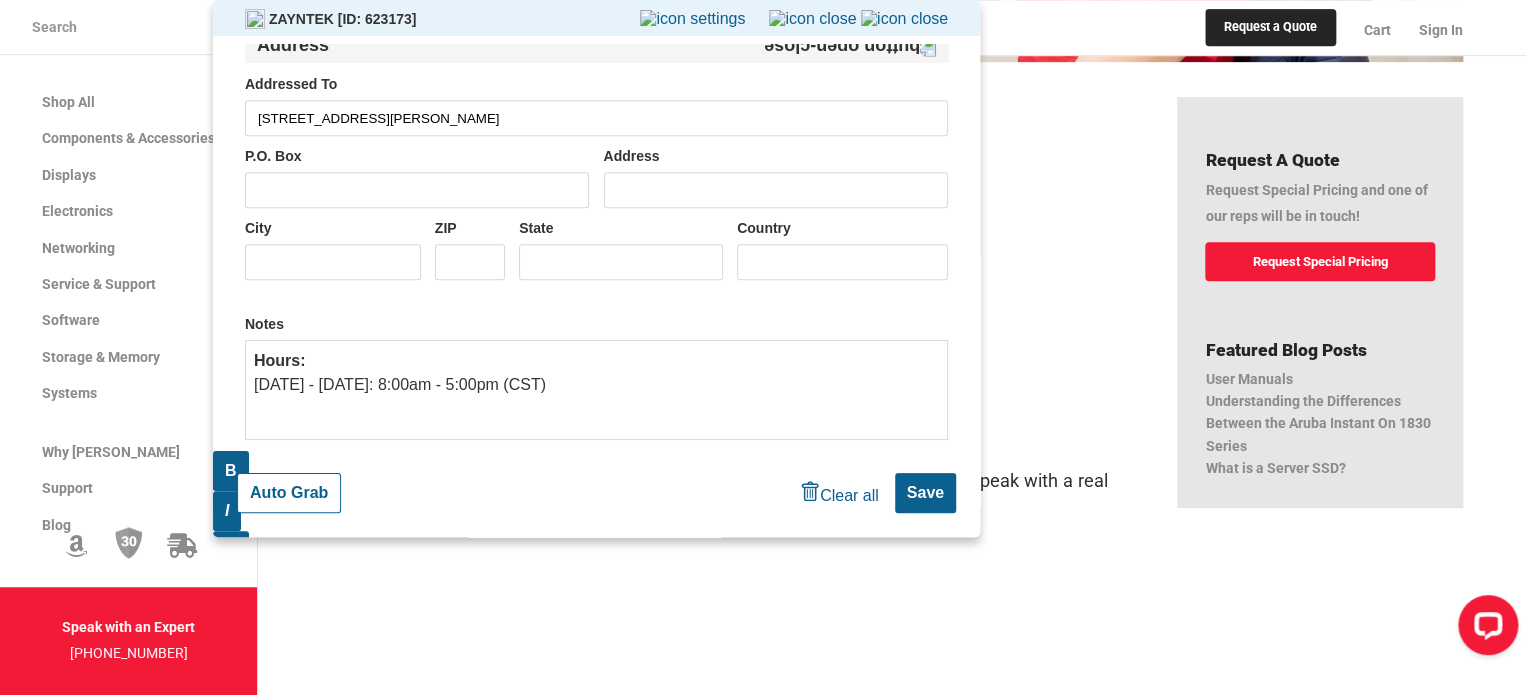 click on "[STREET_ADDRESS][PERSON_NAME]" at bounding box center (596, 118) 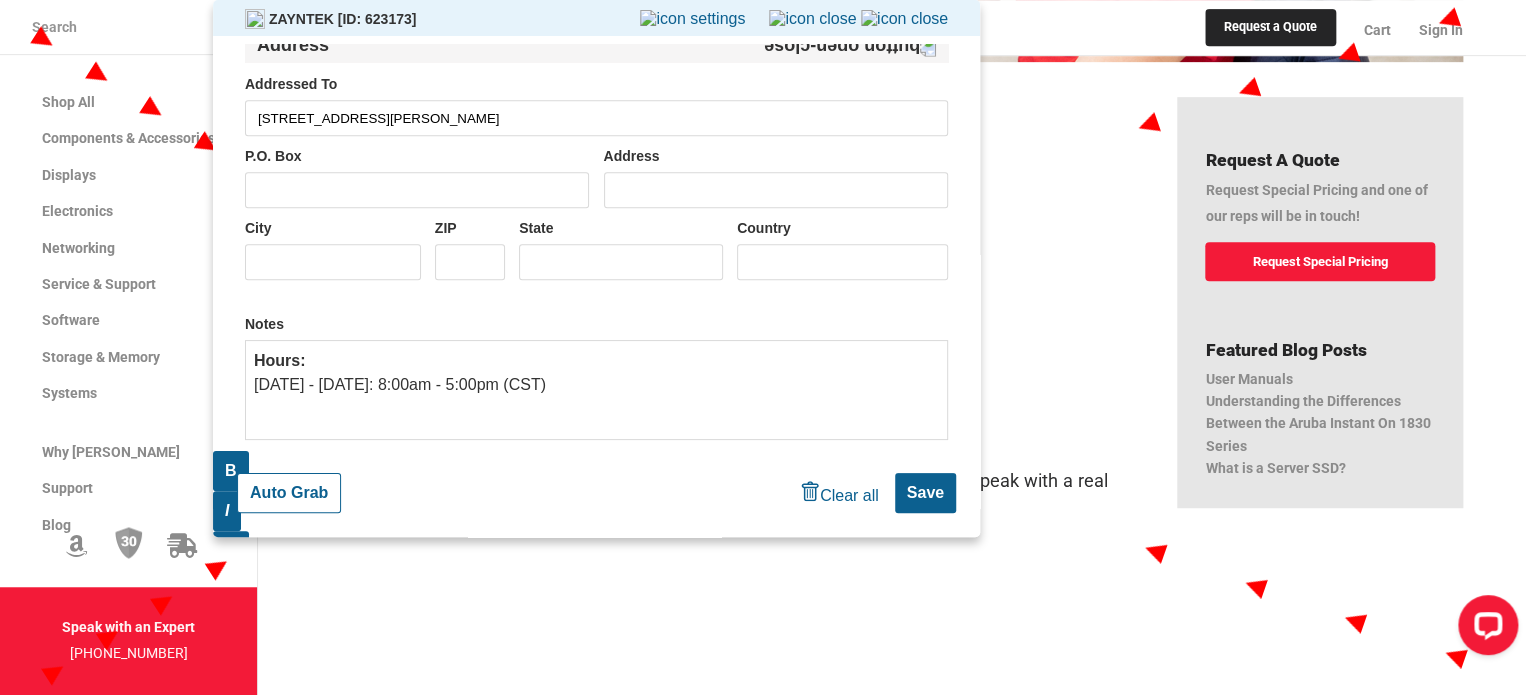 type on "[STREET_ADDRESS][PERSON_NAME]" 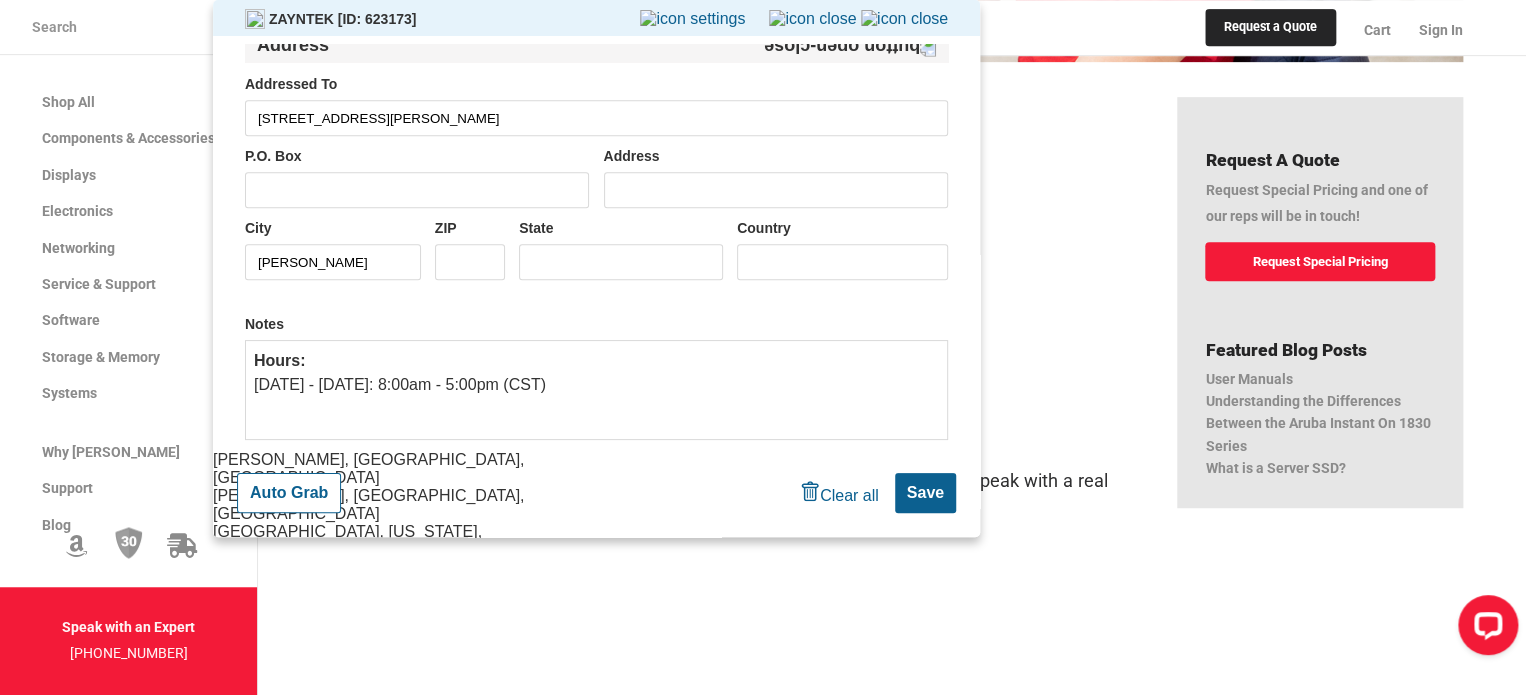 click on "[GEOGRAPHIC_DATA], [US_STATE], [GEOGRAPHIC_DATA]" at bounding box center [399, 541] 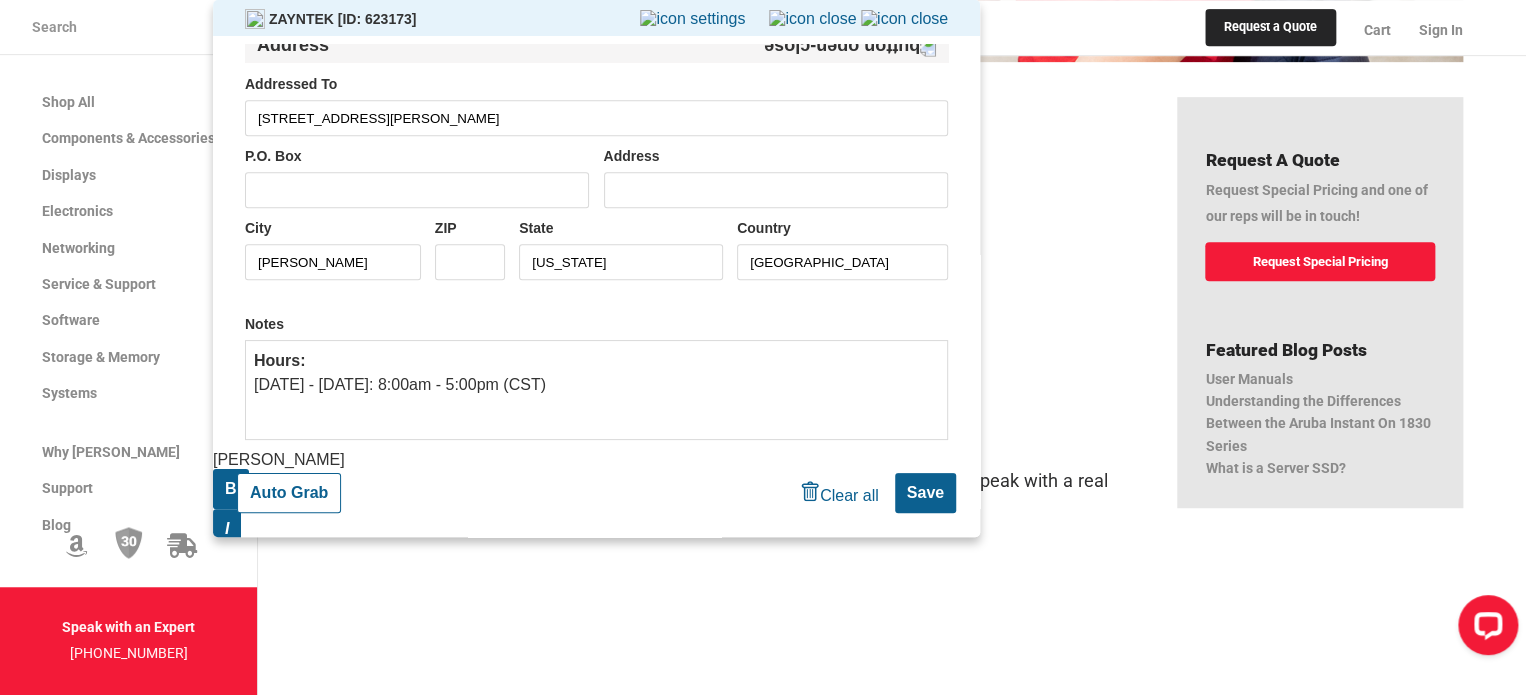 type on "[PERSON_NAME]" 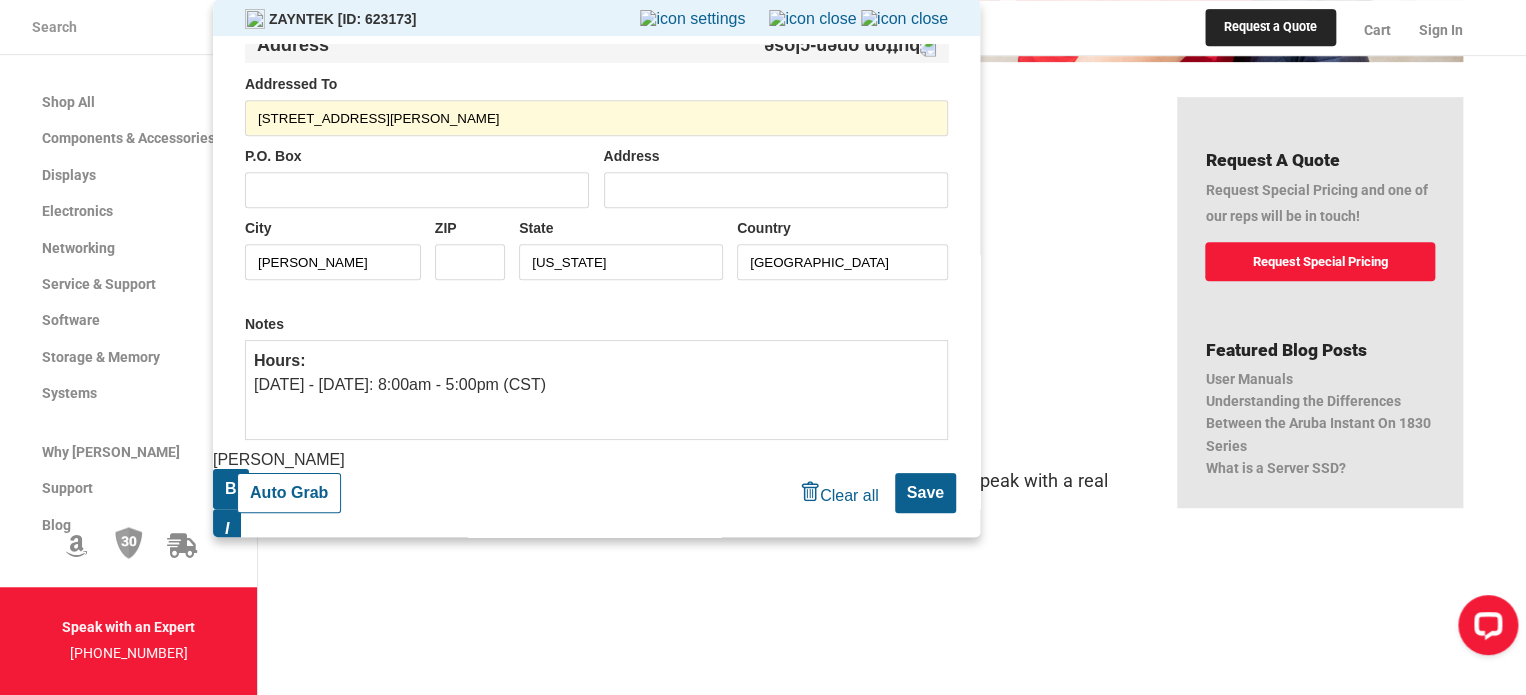 type on "[STREET_ADDRESS][PERSON_NAME]" 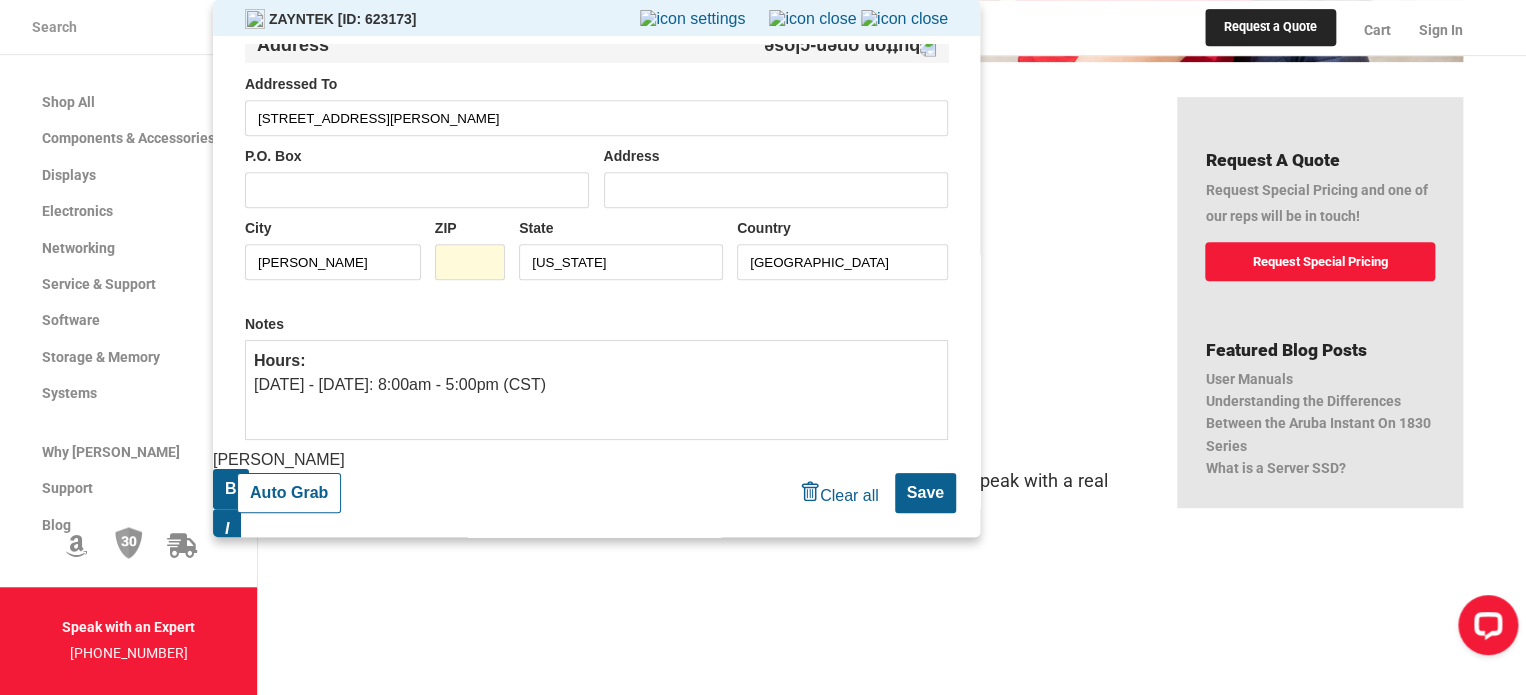 paste on "75081" 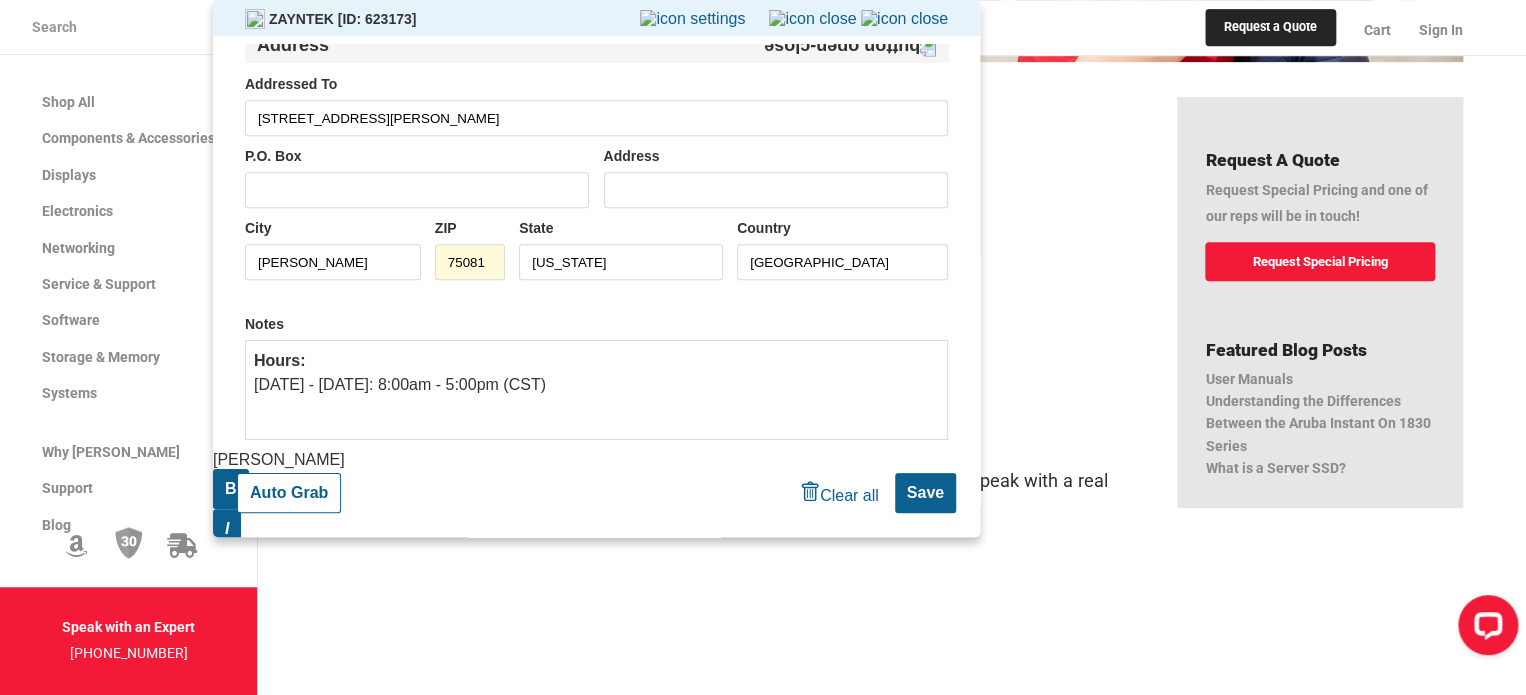 type on "75081" 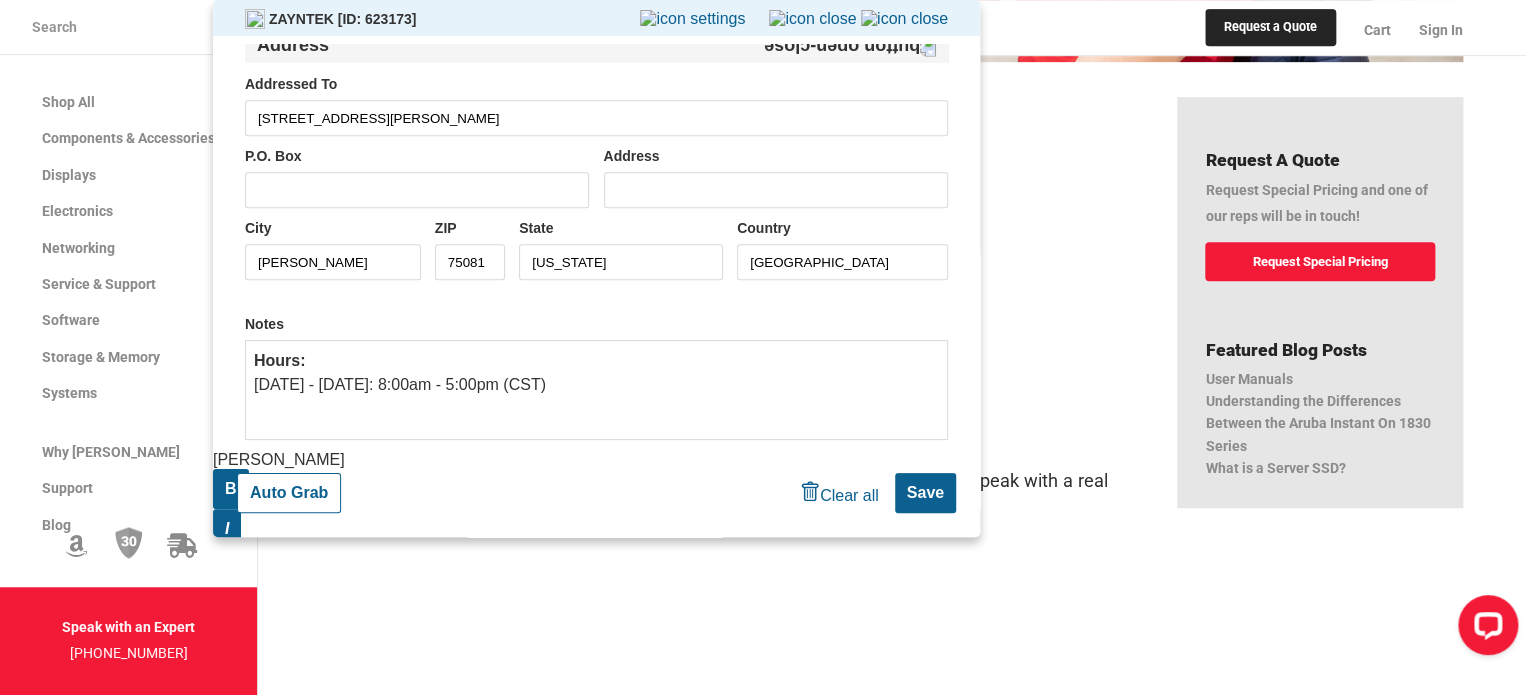type on "1900 [PERSON_NAME] Dr." 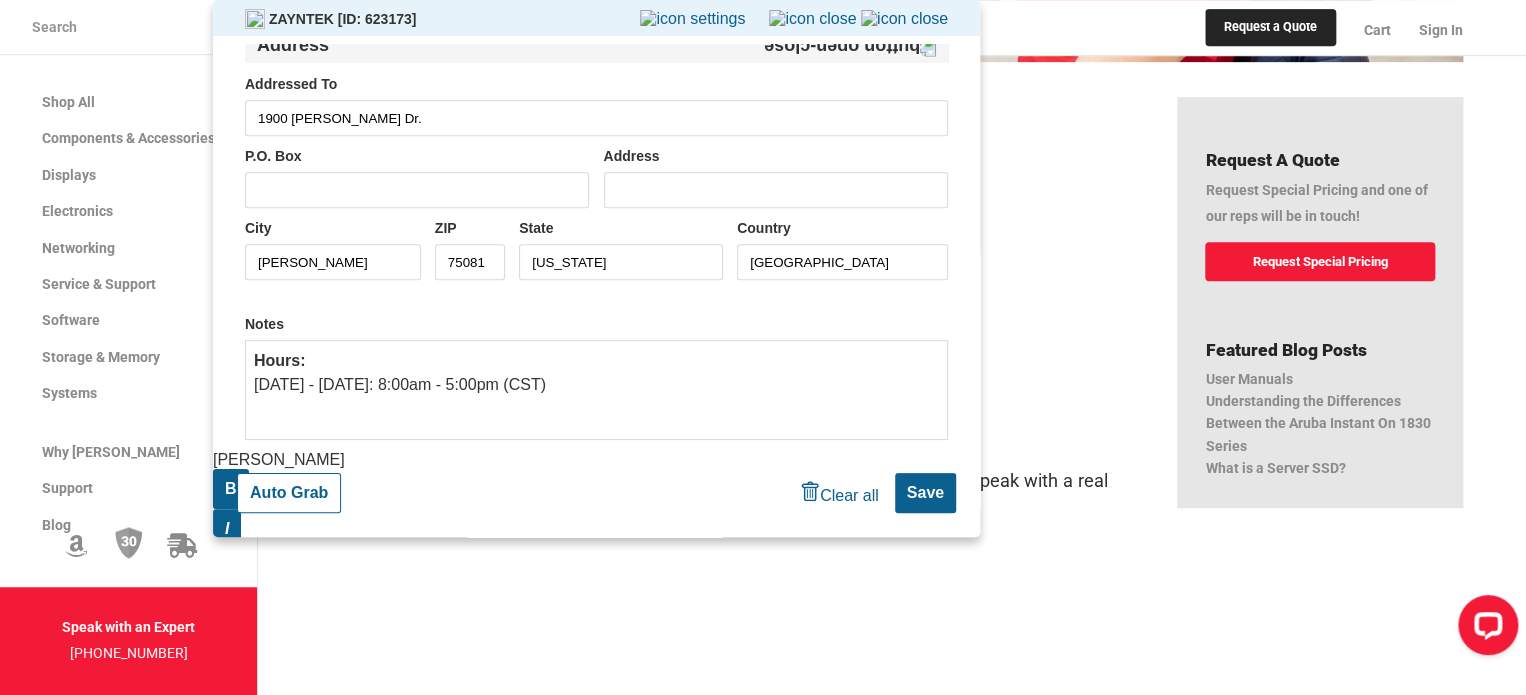 drag, startPoint x: 350, startPoint y: 131, endPoint x: 174, endPoint y: 123, distance: 176.18172 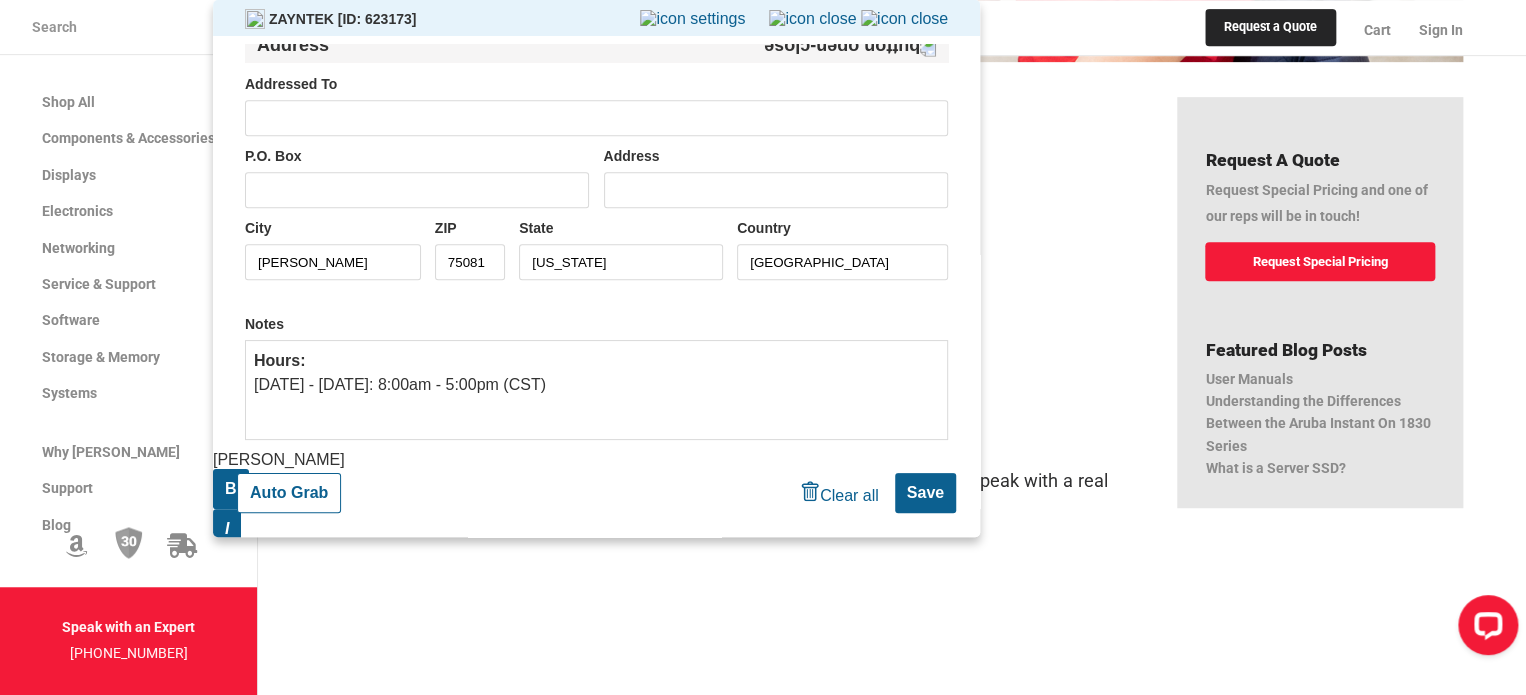 type 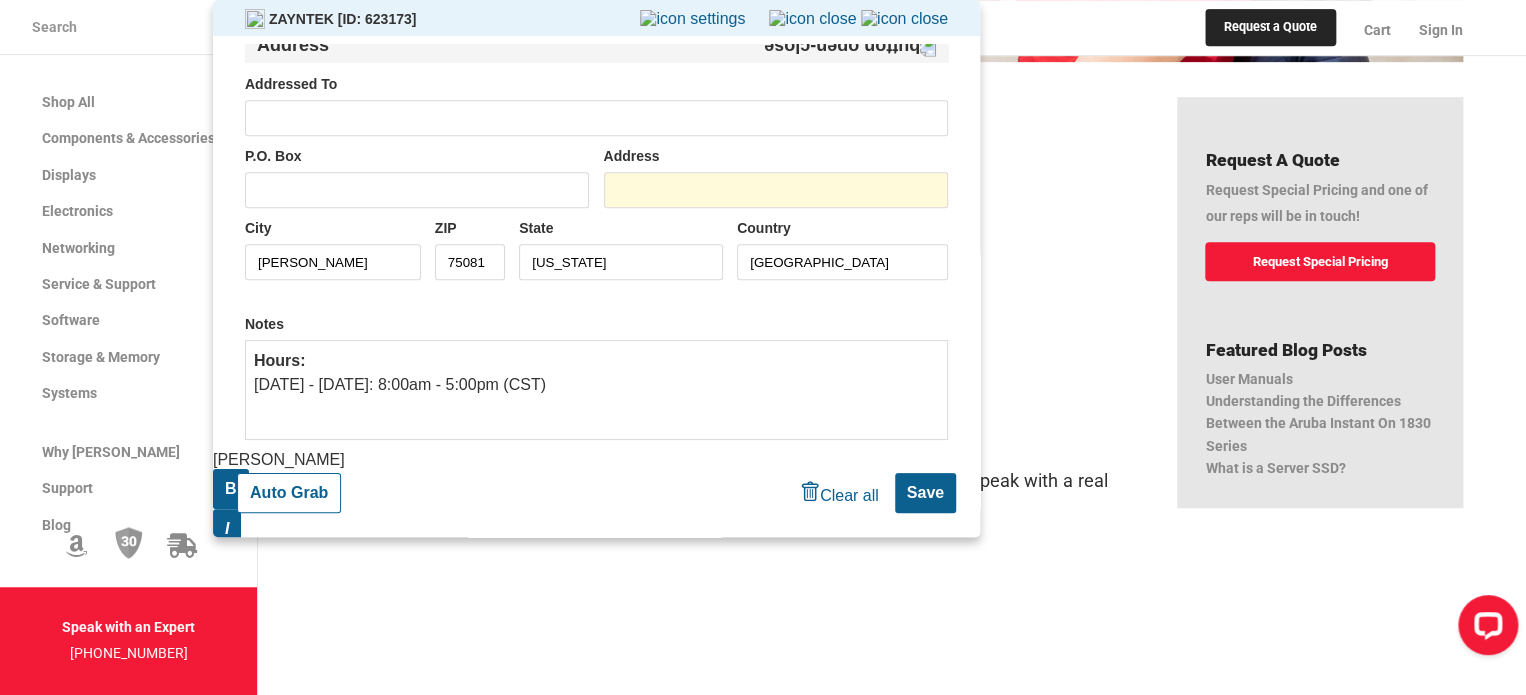 paste on "1900 [PERSON_NAME] Dr." 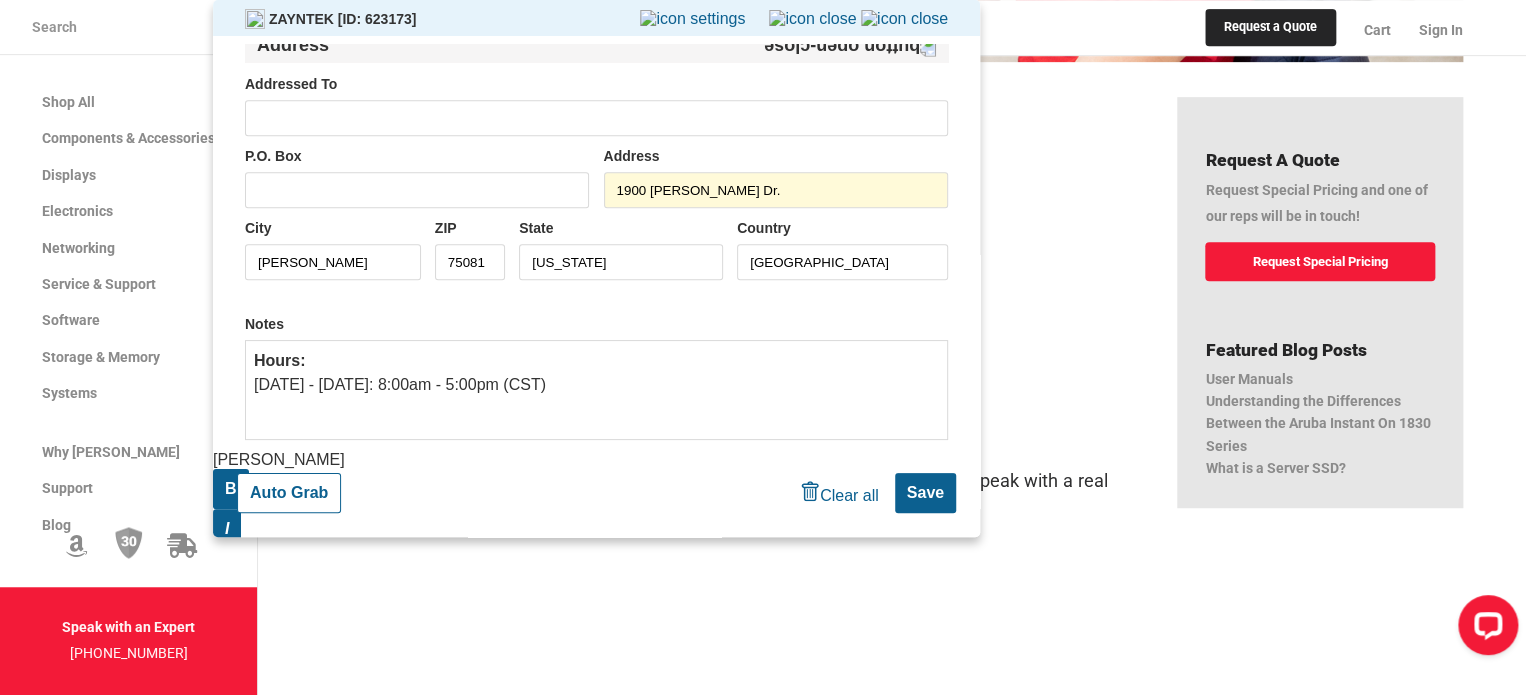 type on "1900 [PERSON_NAME] Dr." 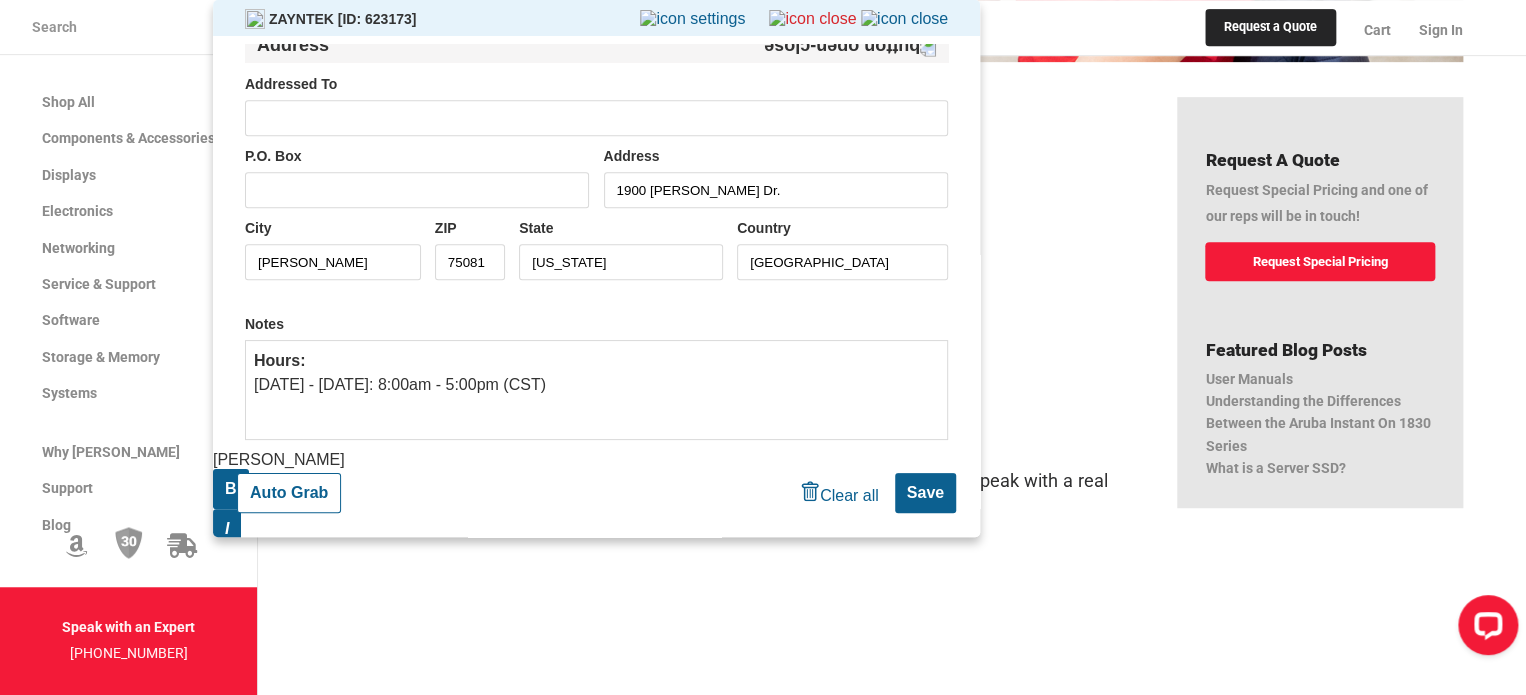 click at bounding box center [812, 19] 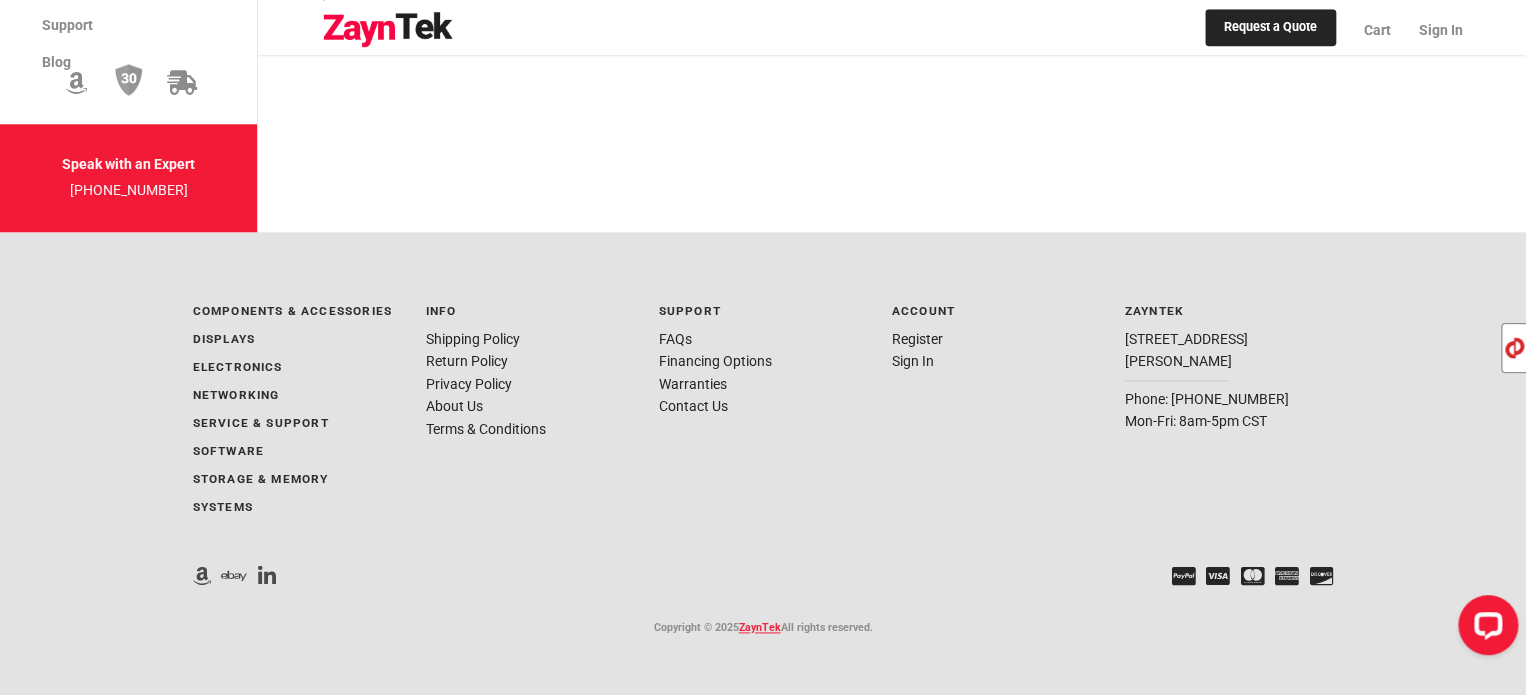 scroll, scrollTop: 974, scrollLeft: 0, axis: vertical 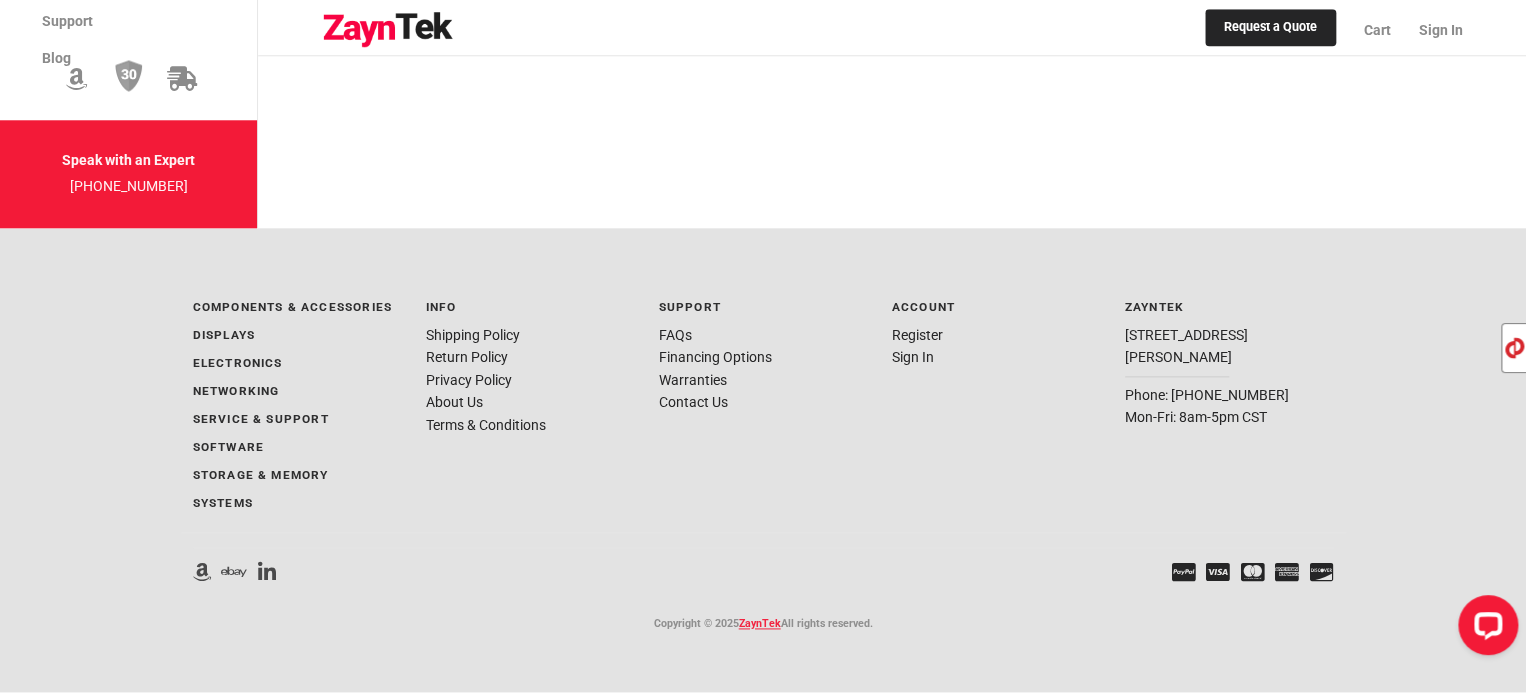 click on "ZaynTek [STREET_ADDRESS][PERSON_NAME] Phone: [PHONE_NUMBER] Mon-Fri: 8am-5pm CST" 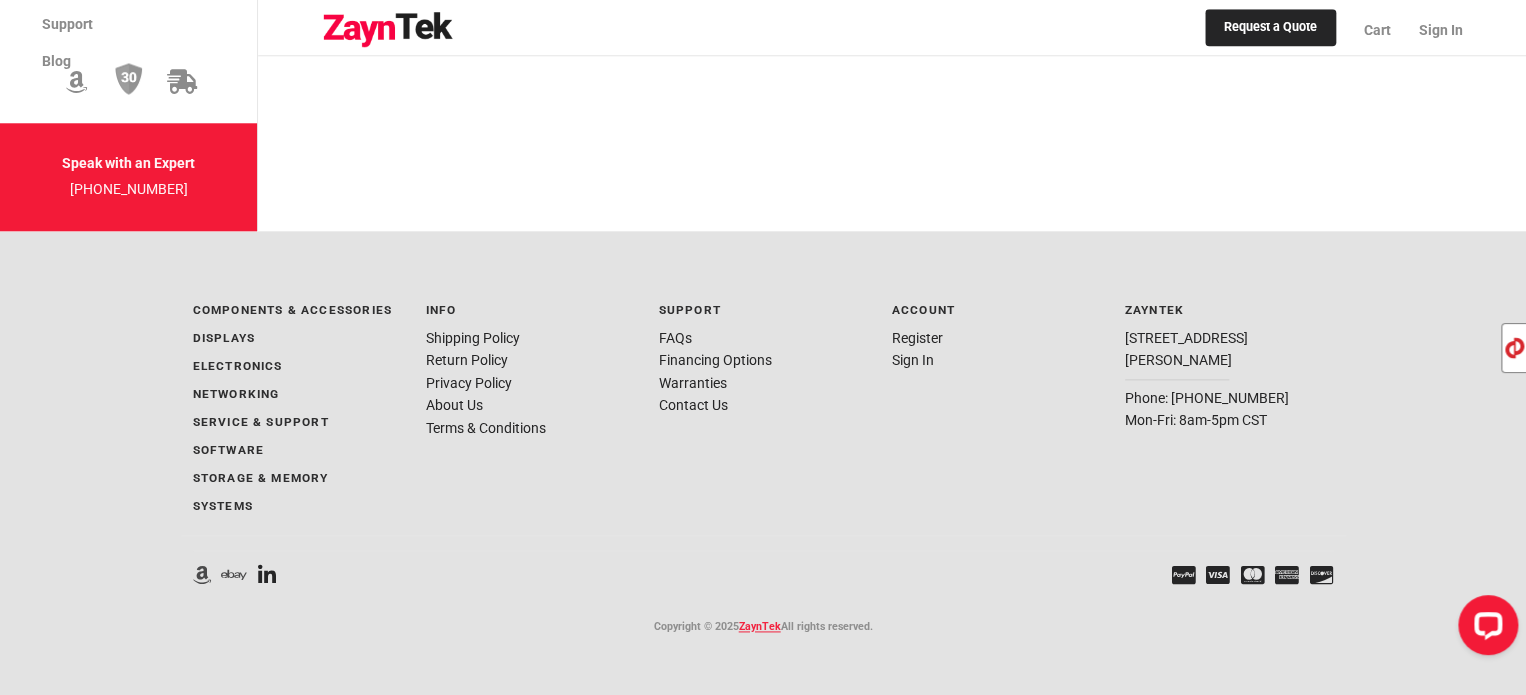 click 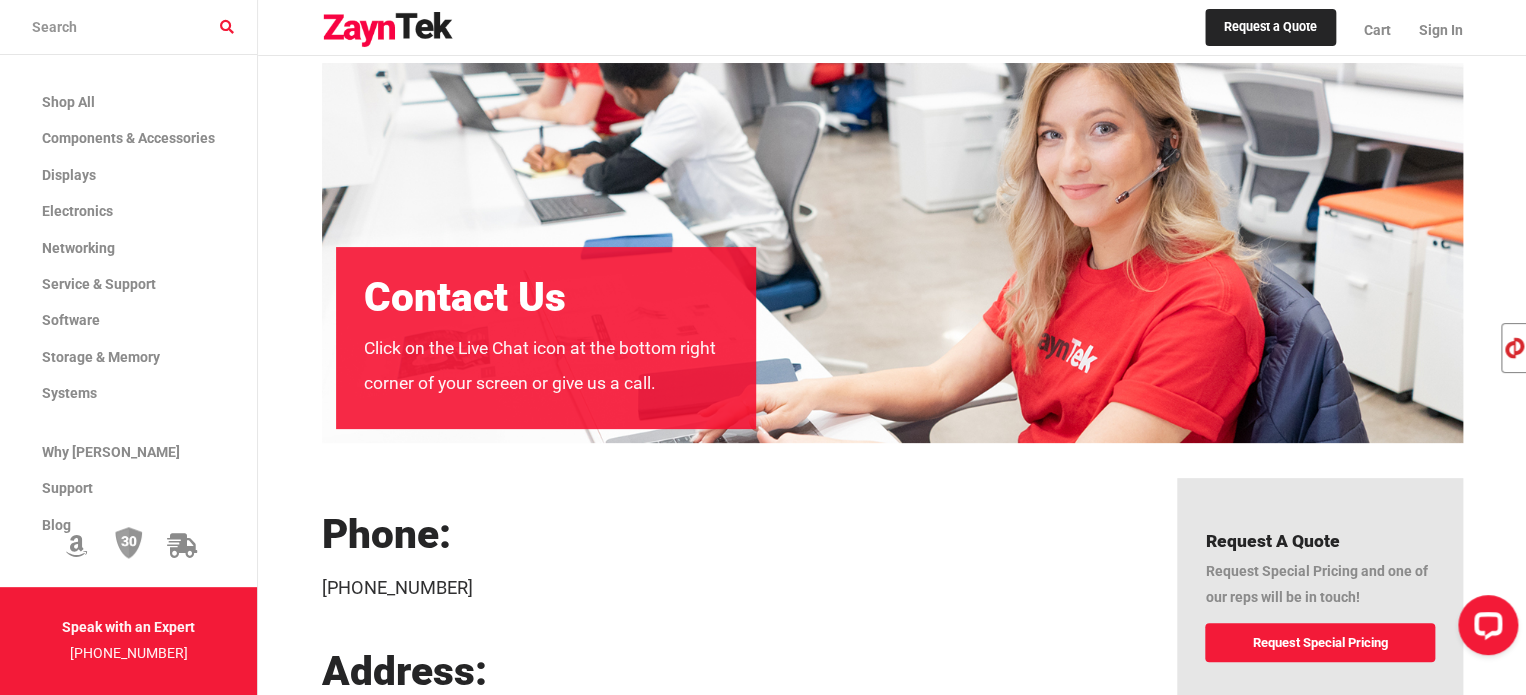 scroll, scrollTop: 0, scrollLeft: 0, axis: both 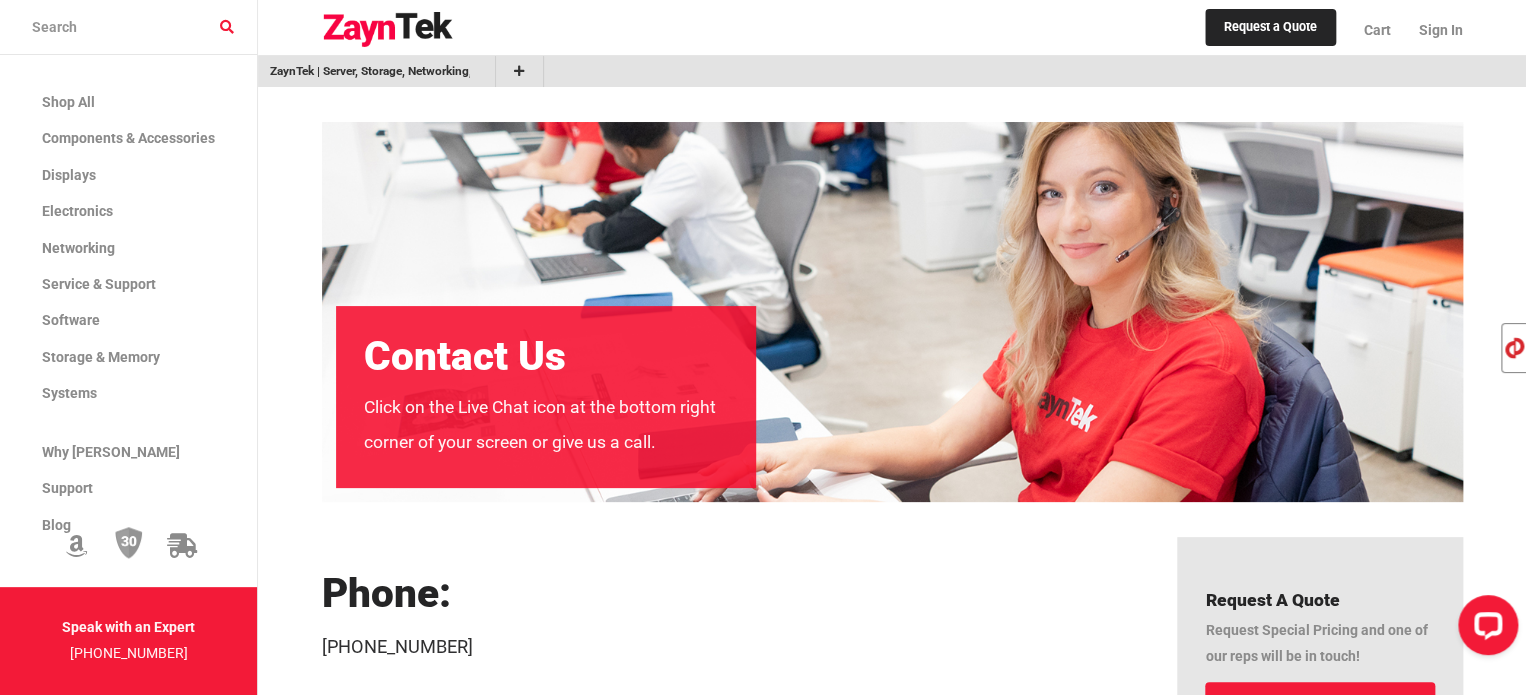 click 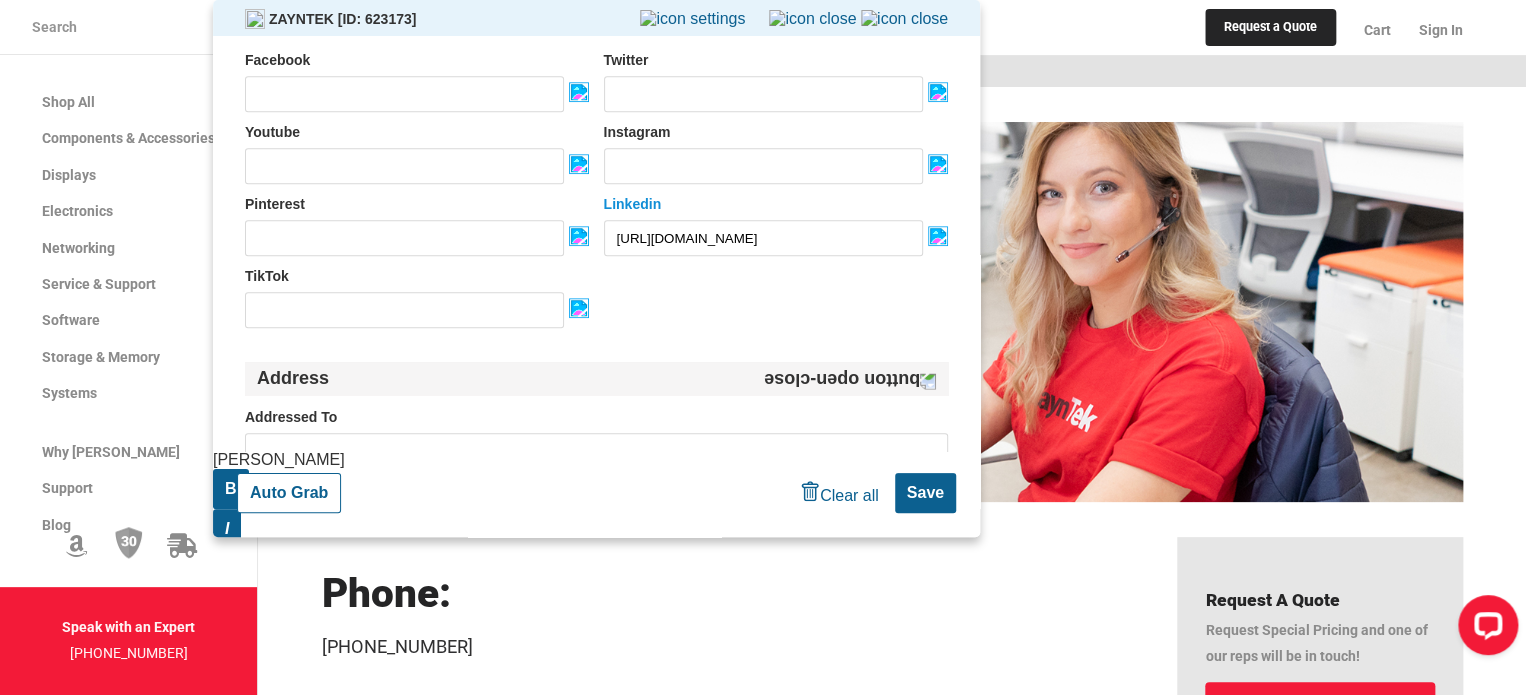 scroll, scrollTop: 688, scrollLeft: 0, axis: vertical 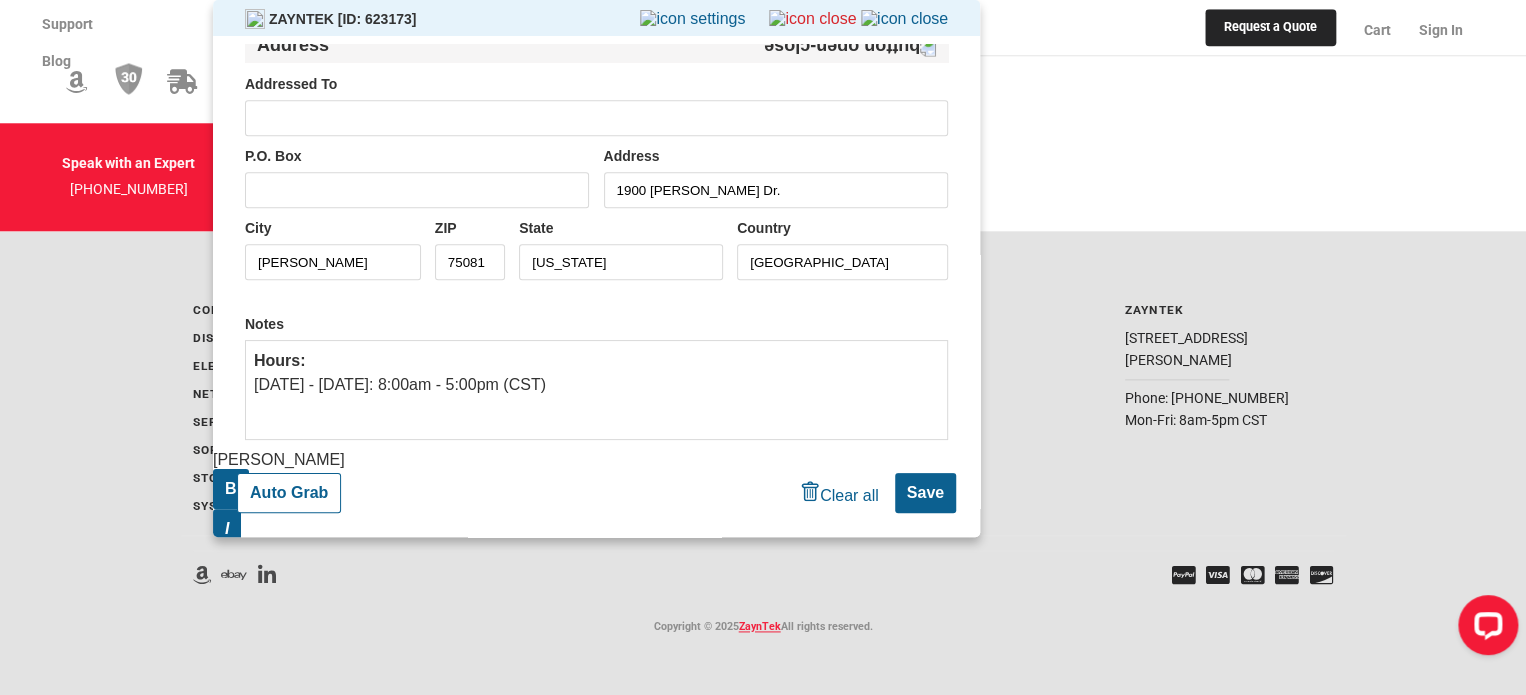 click at bounding box center (812, 19) 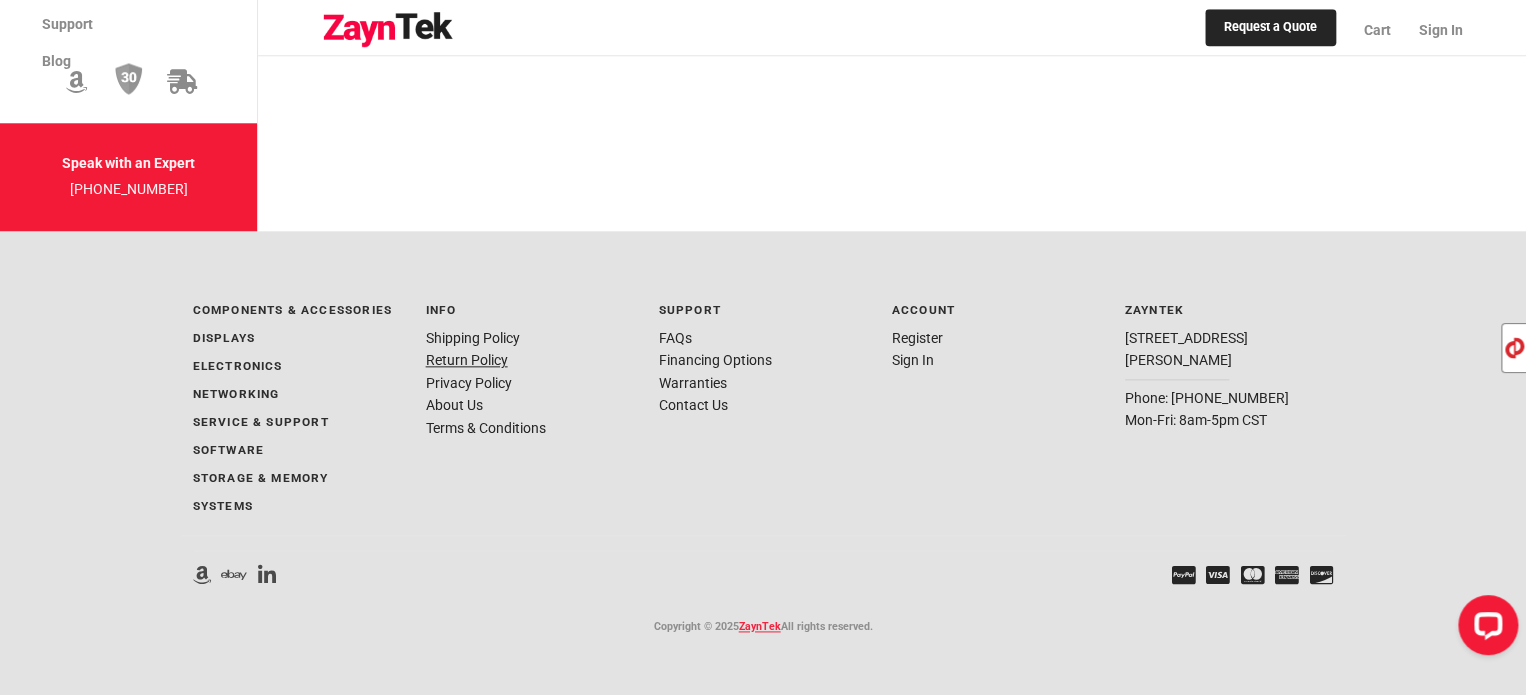 click on "Return Policy" 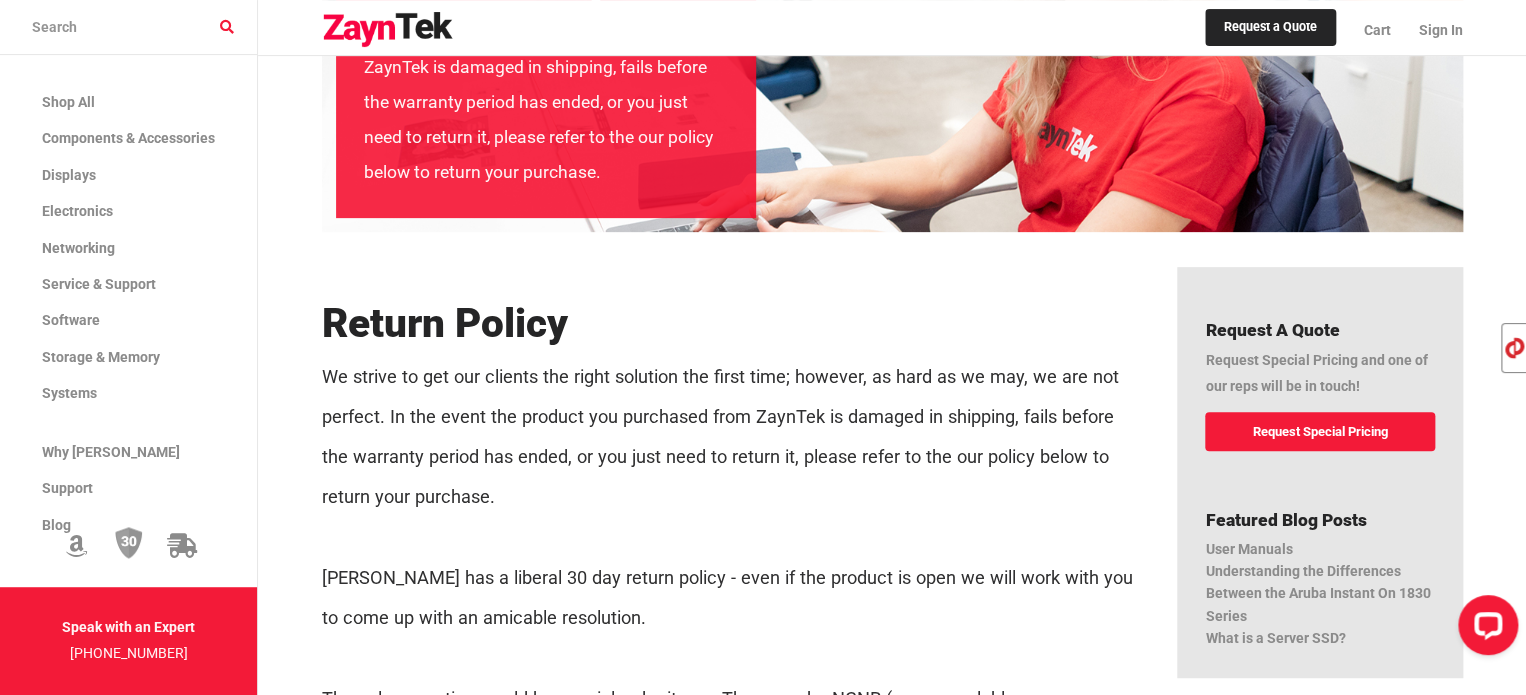 scroll, scrollTop: 333, scrollLeft: 0, axis: vertical 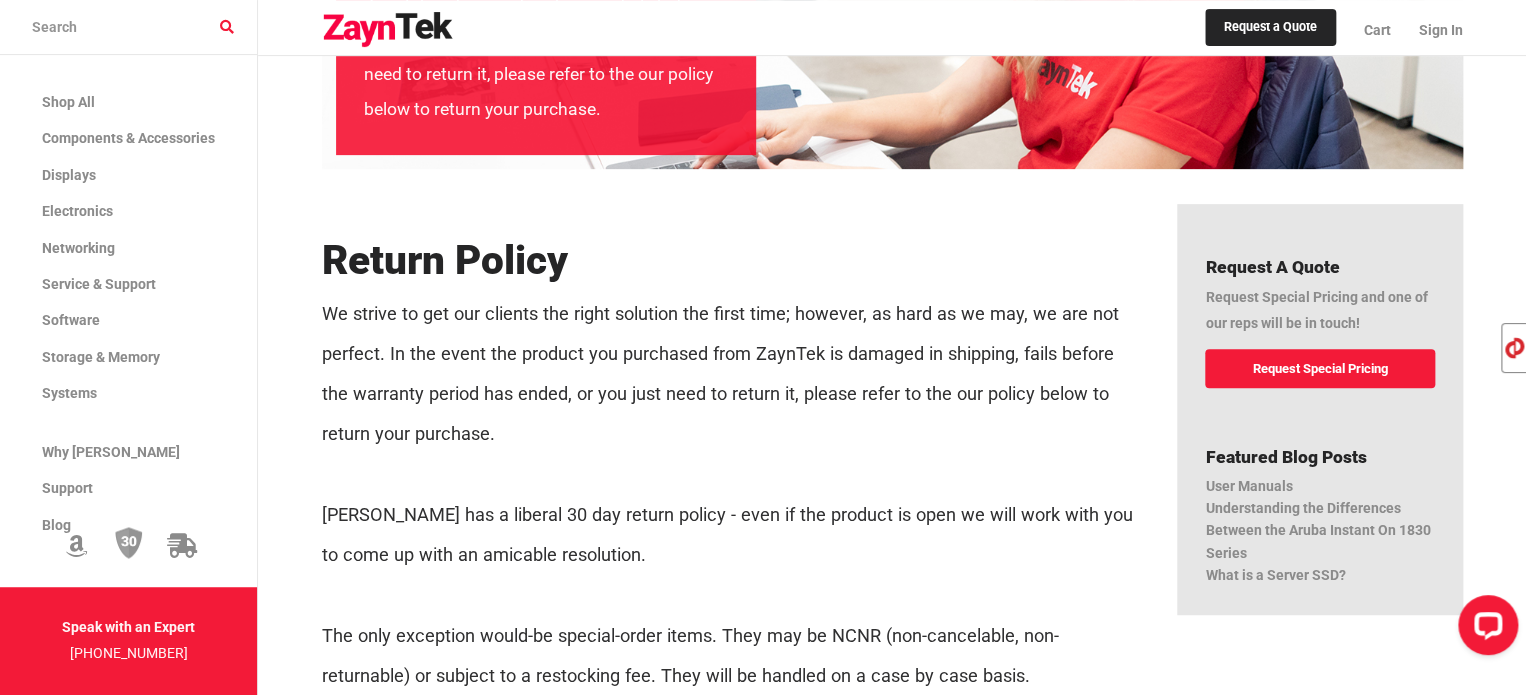 click on "We strive to get our clients the right solution the first time; however, as hard as we may, we are not perfect.  In the event the product you purchased from ZaynTek is damaged in shipping, fails before the warranty period has ended, or you just need to return it, please refer to the our policy below to return your purchase." at bounding box center [730, 374] 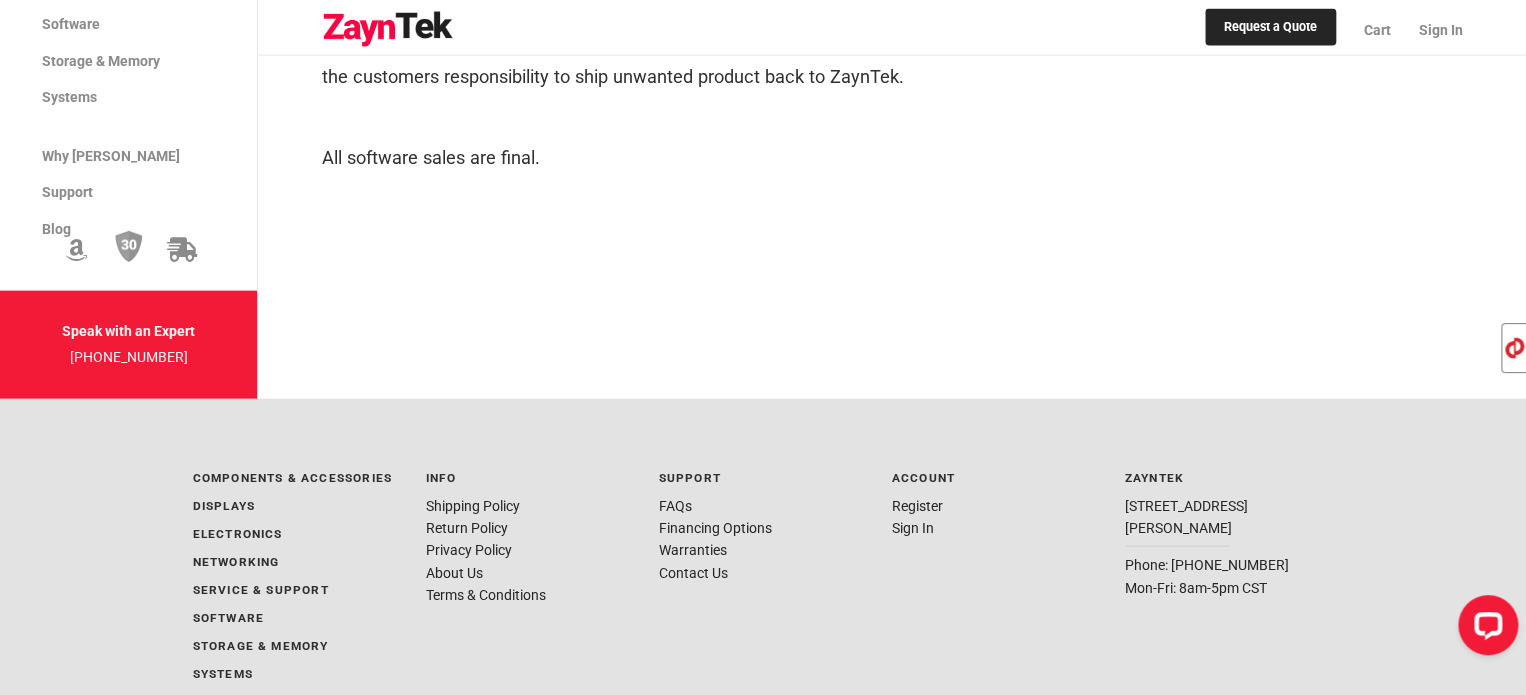 scroll, scrollTop: 2294, scrollLeft: 0, axis: vertical 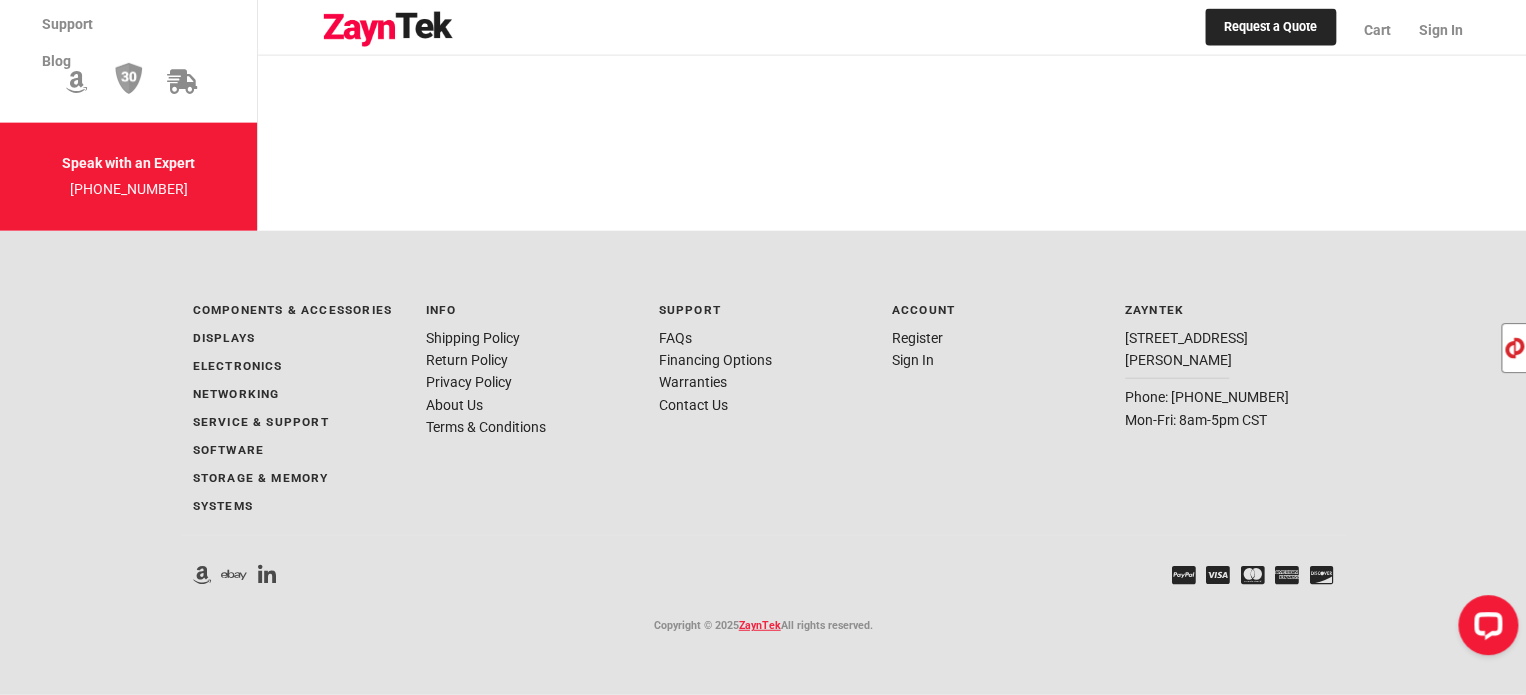 click on "Privacy Policy" 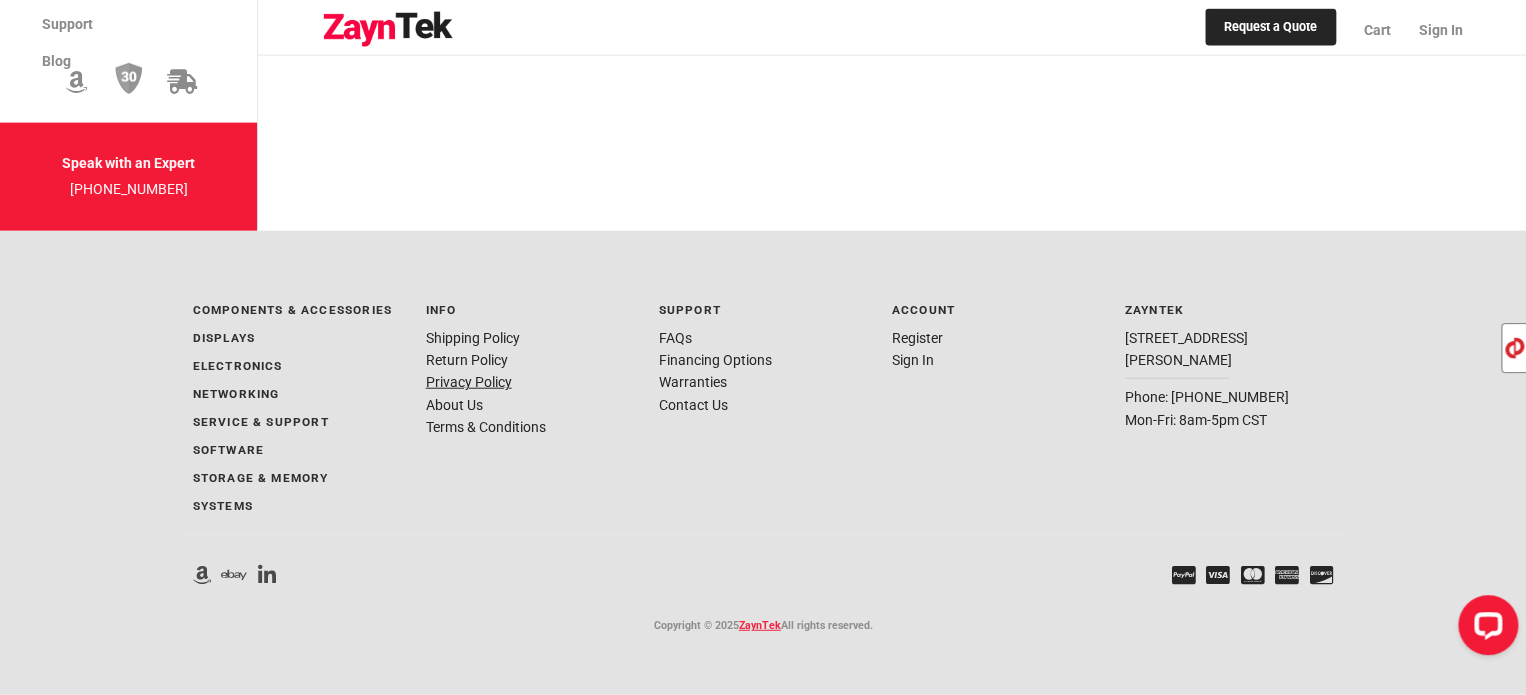 click on "Privacy Policy" 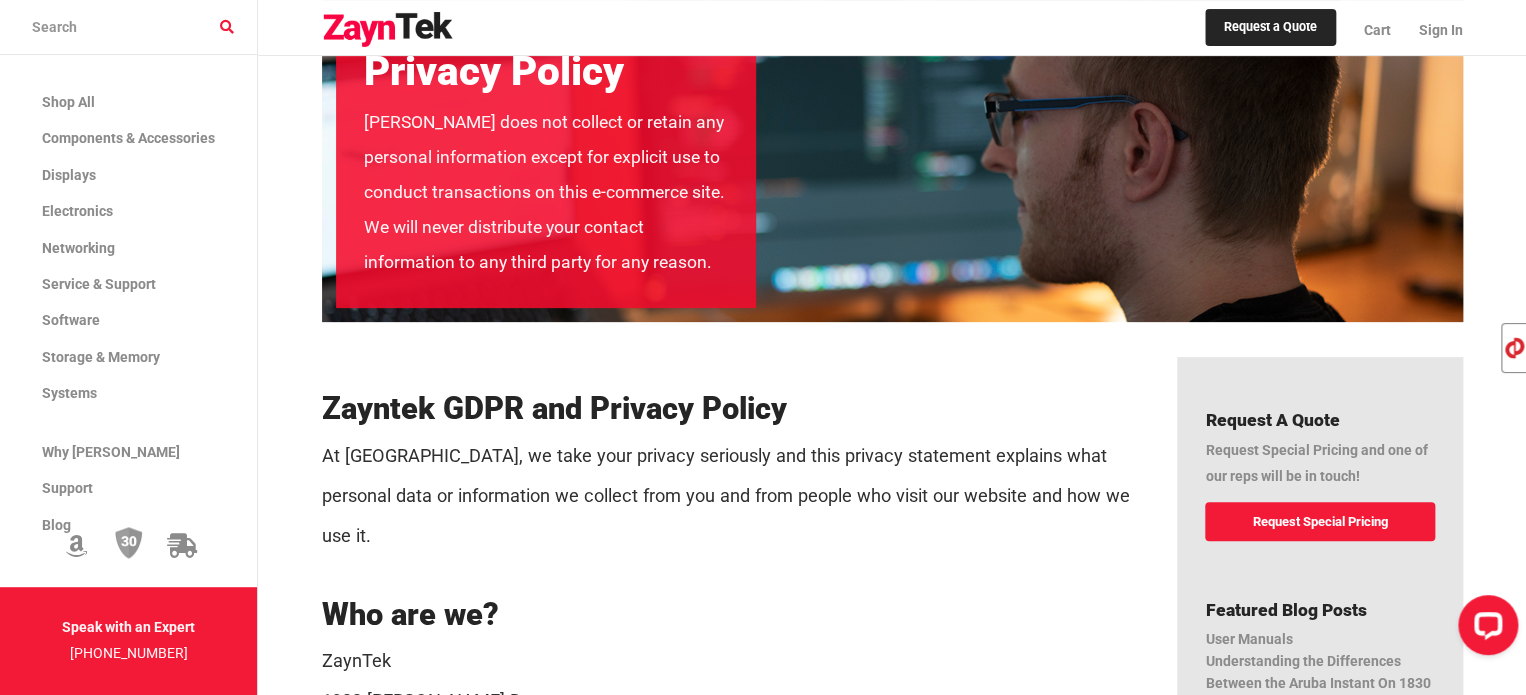 scroll, scrollTop: 333, scrollLeft: 0, axis: vertical 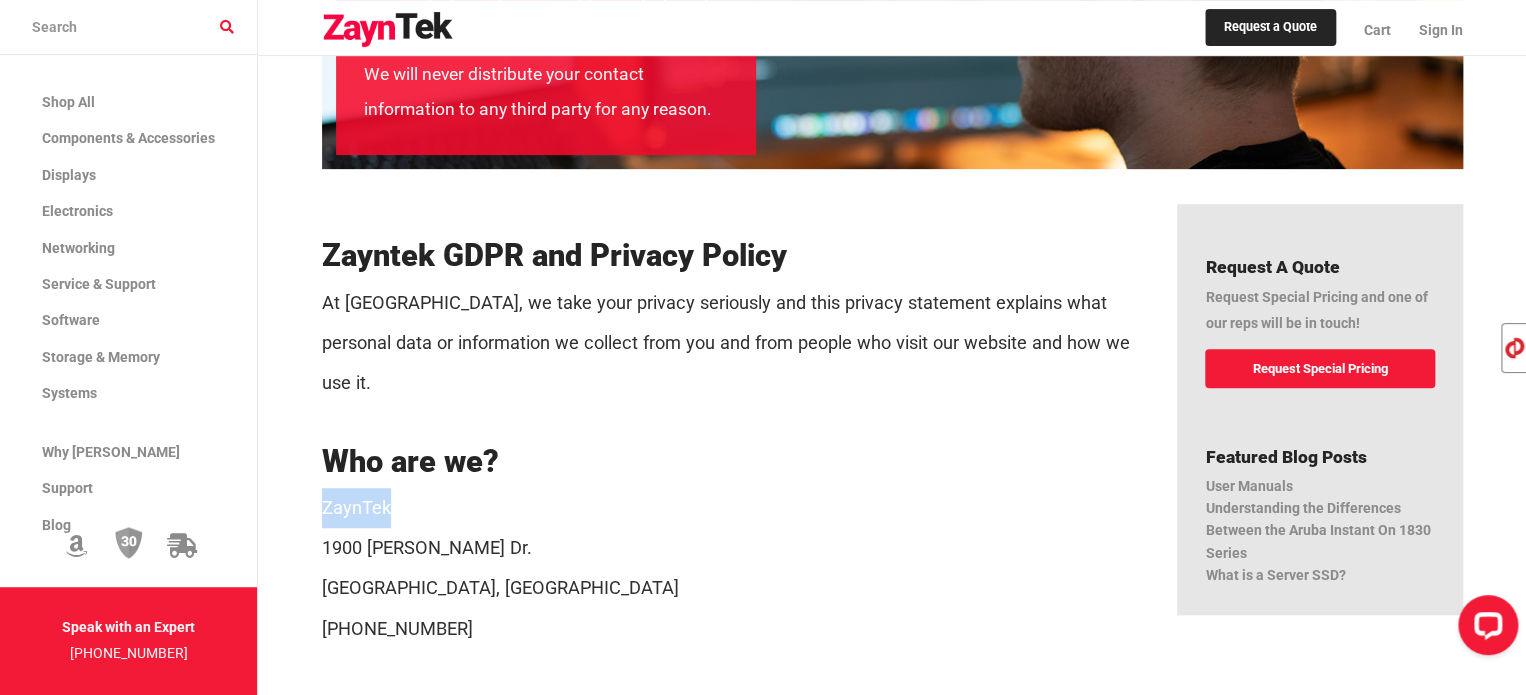 drag, startPoint x: 415, startPoint y: 471, endPoint x: 321, endPoint y: 471, distance: 94 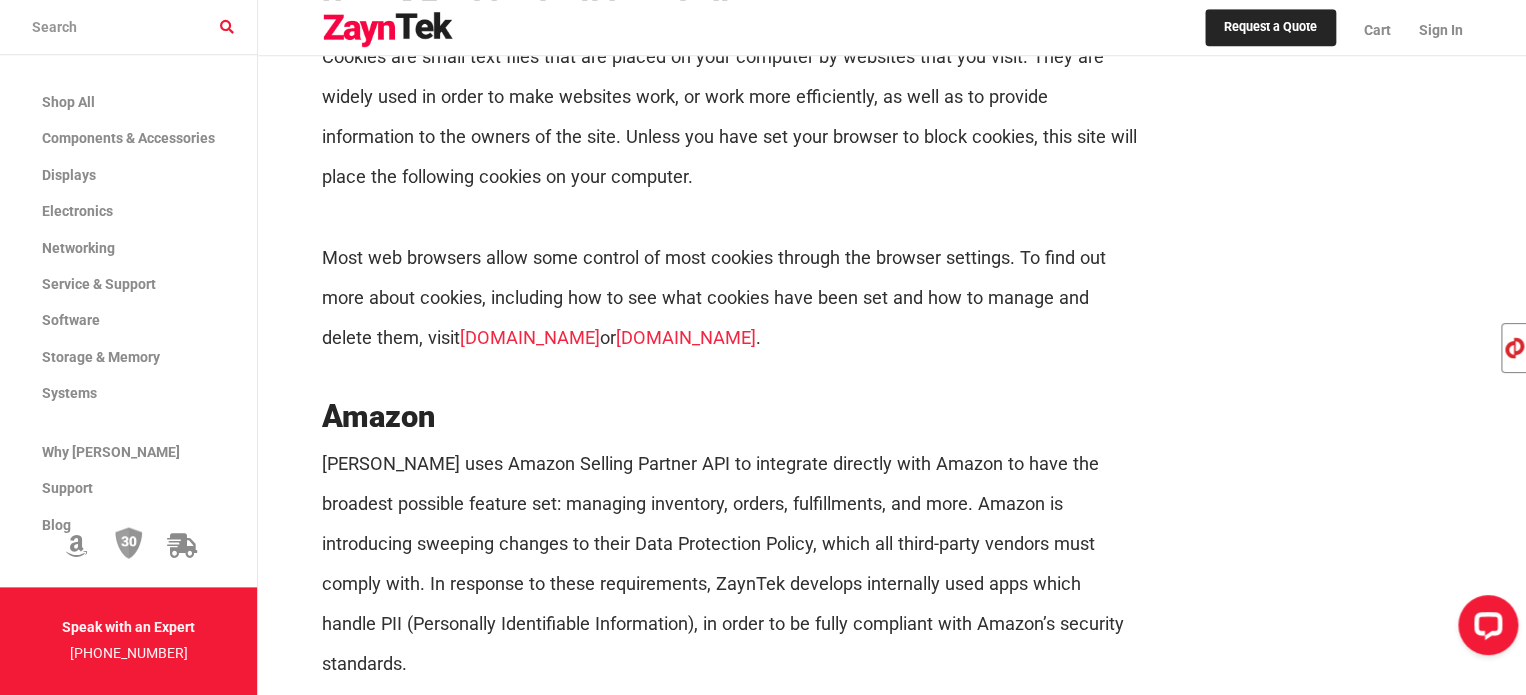 scroll, scrollTop: 4833, scrollLeft: 0, axis: vertical 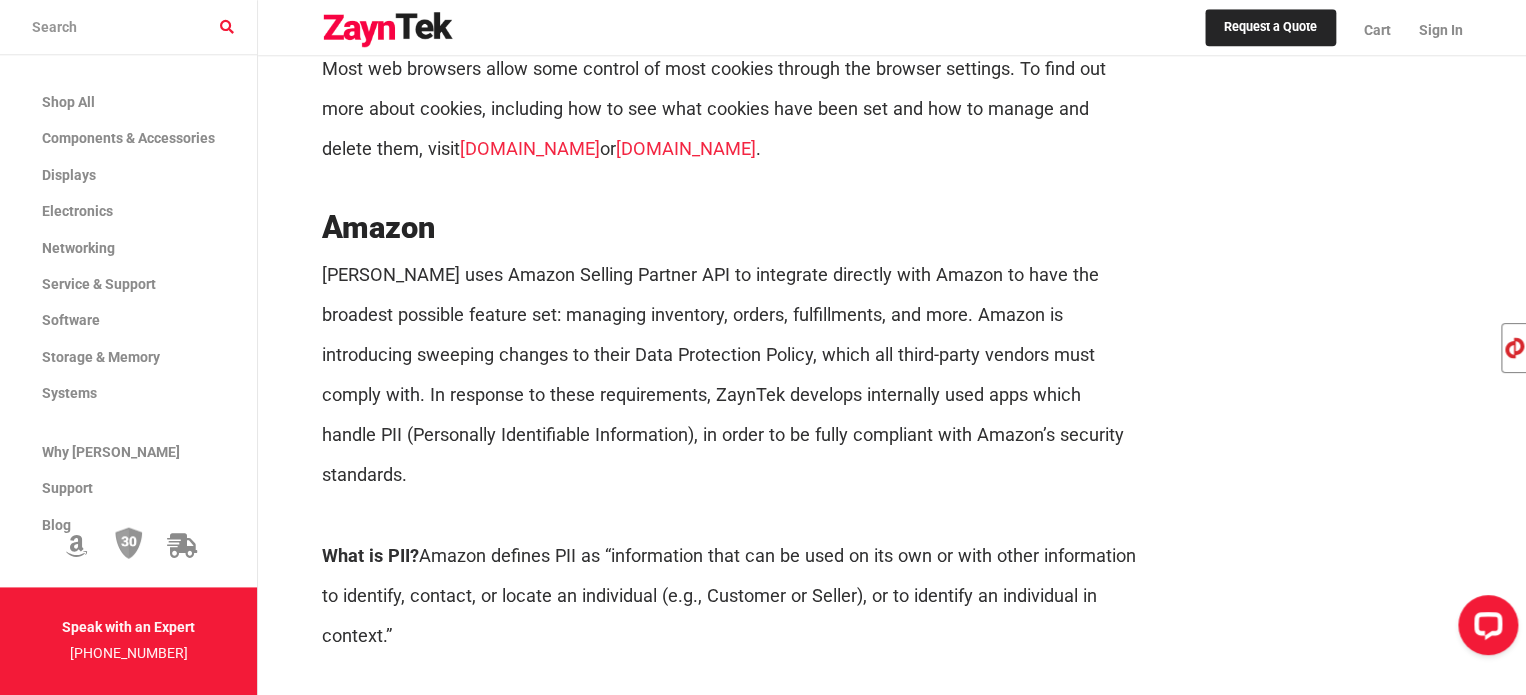 click 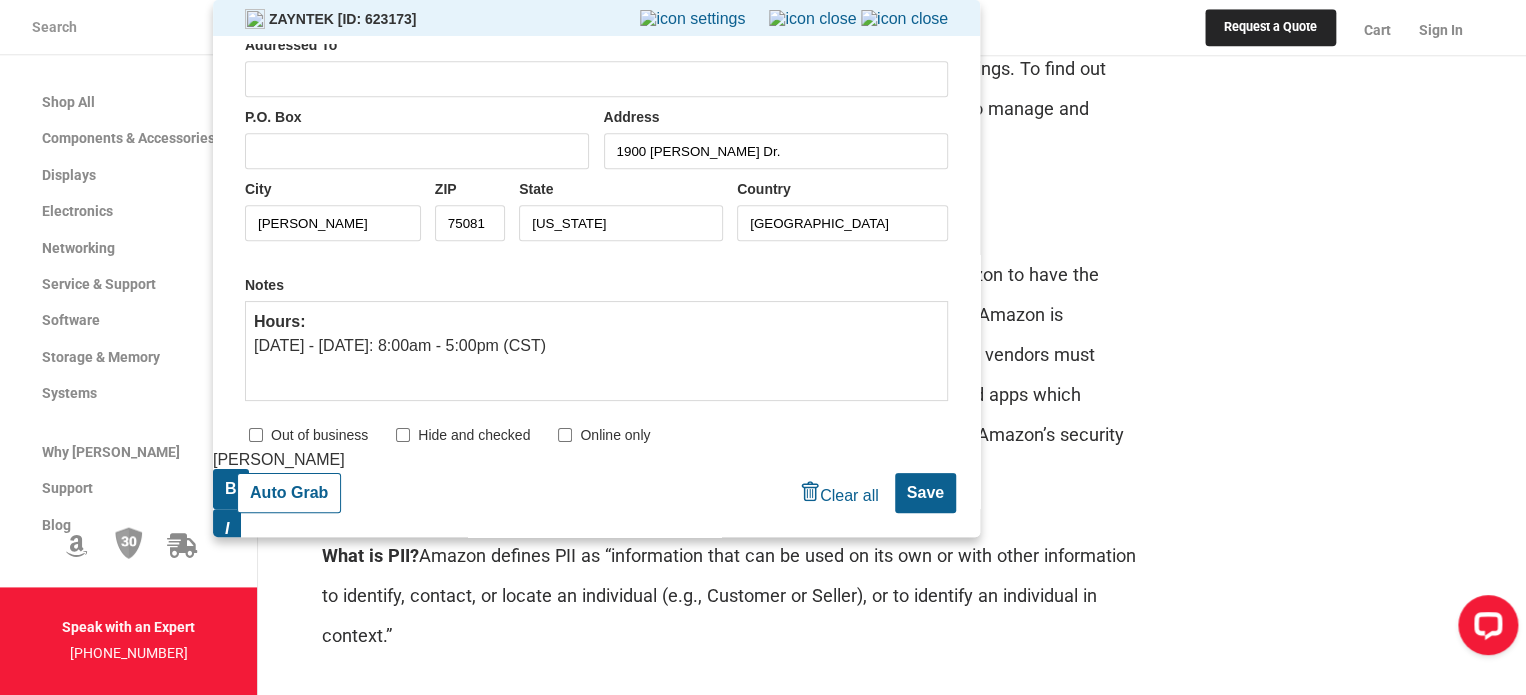 scroll, scrollTop: 753, scrollLeft: 0, axis: vertical 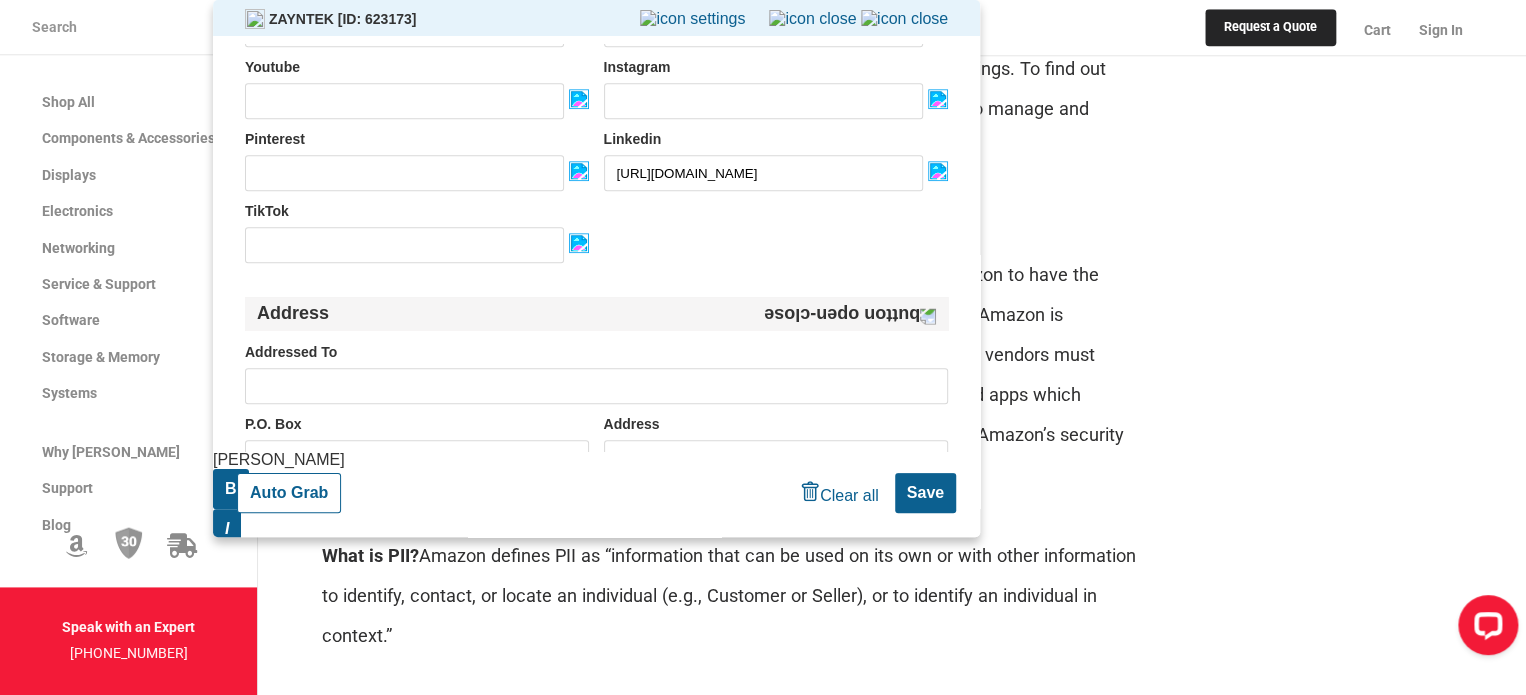 drag, startPoint x: 326, startPoint y: 404, endPoint x: 327, endPoint y: 392, distance: 12.0415945 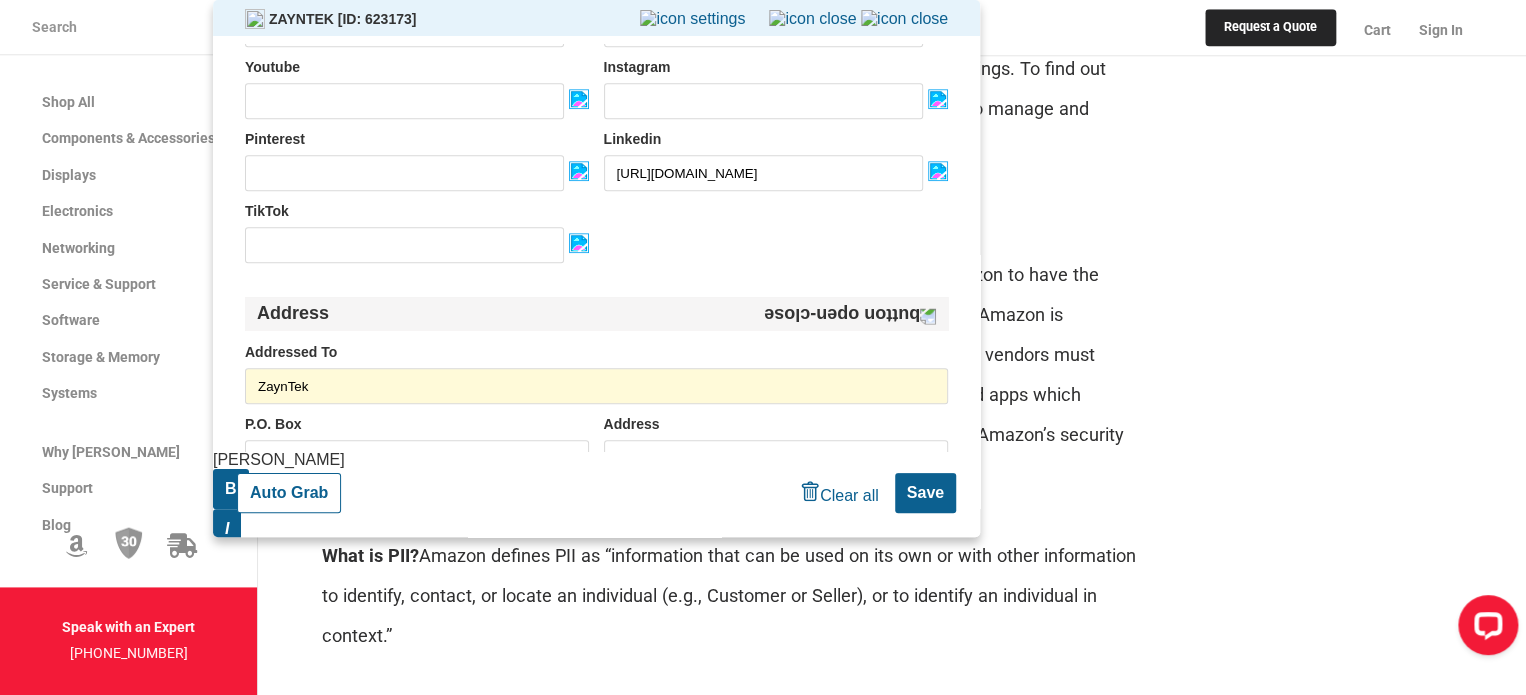 type on "ZaynTek" 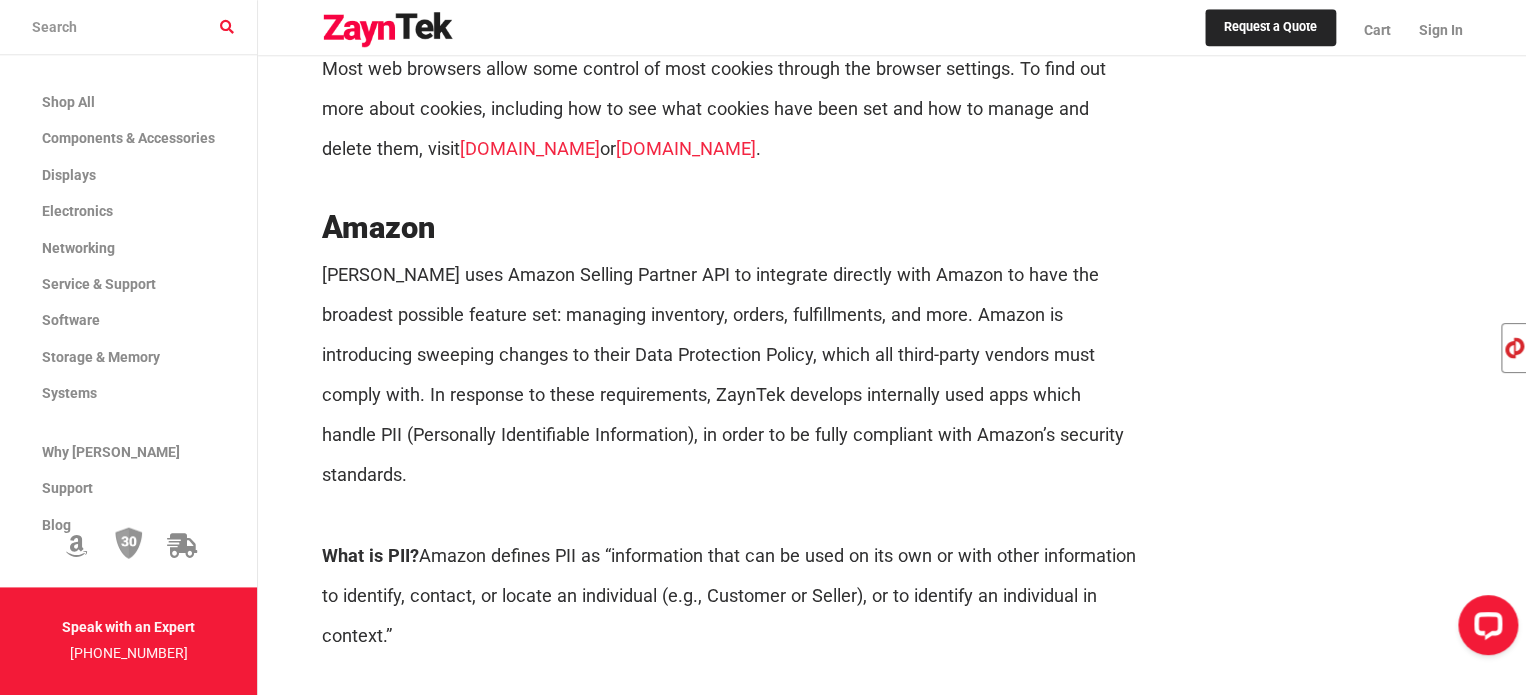 click at bounding box center (1513, 348) 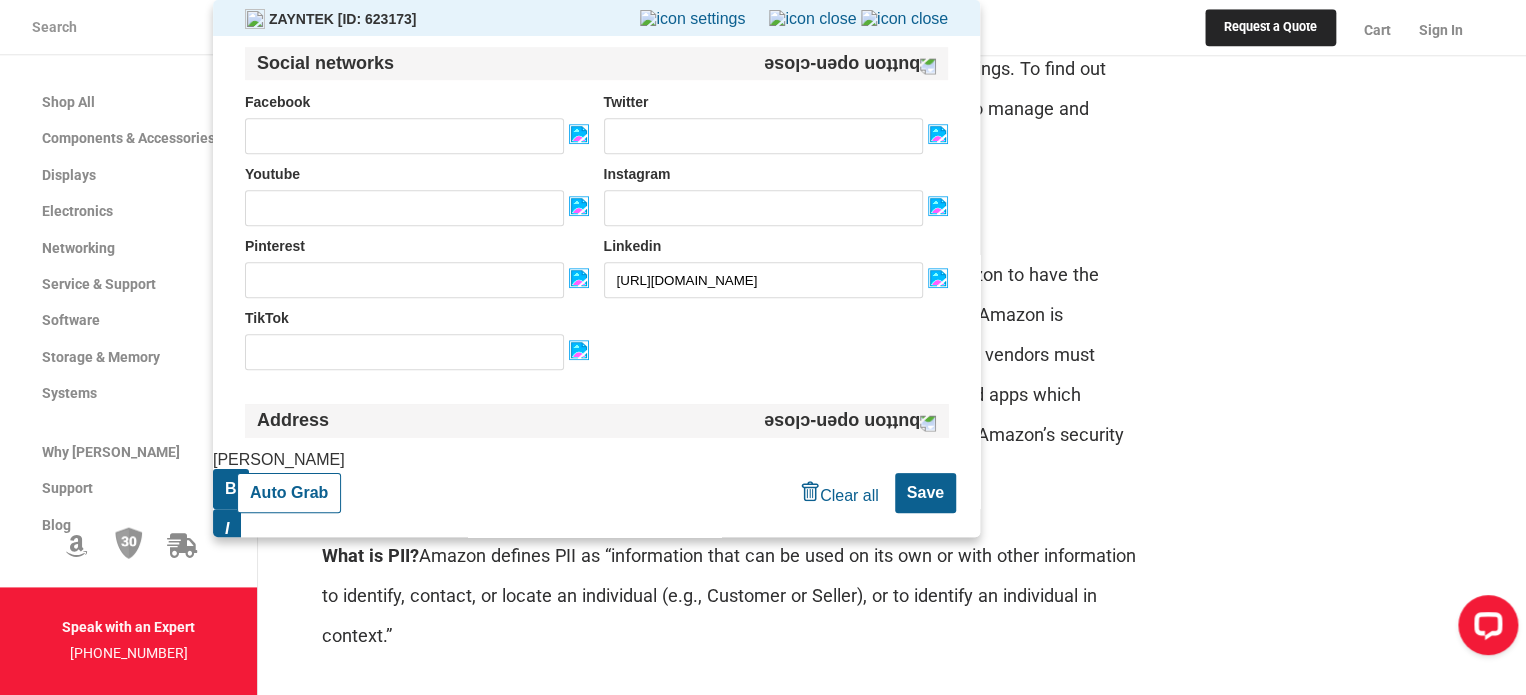 scroll, scrollTop: 587, scrollLeft: 0, axis: vertical 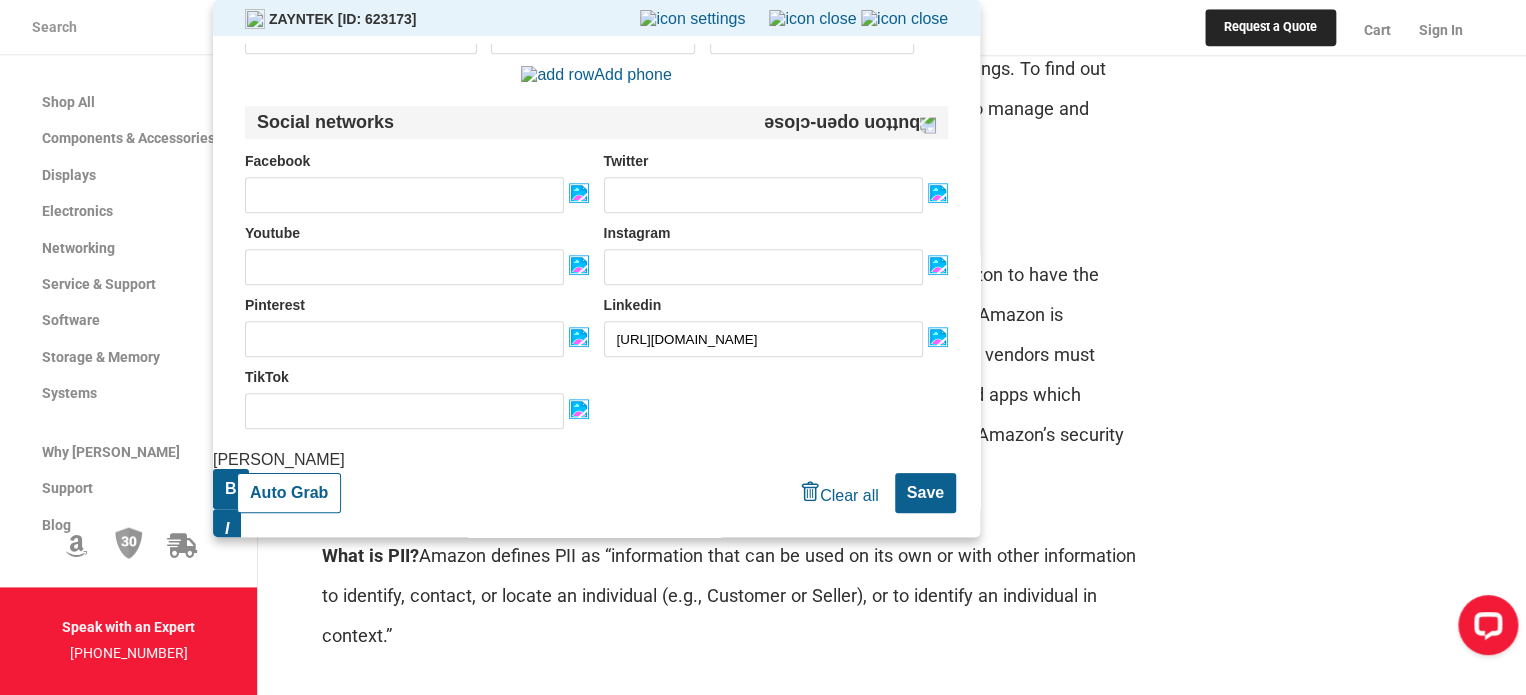 click on "Instagram" at bounding box center (763, 267) 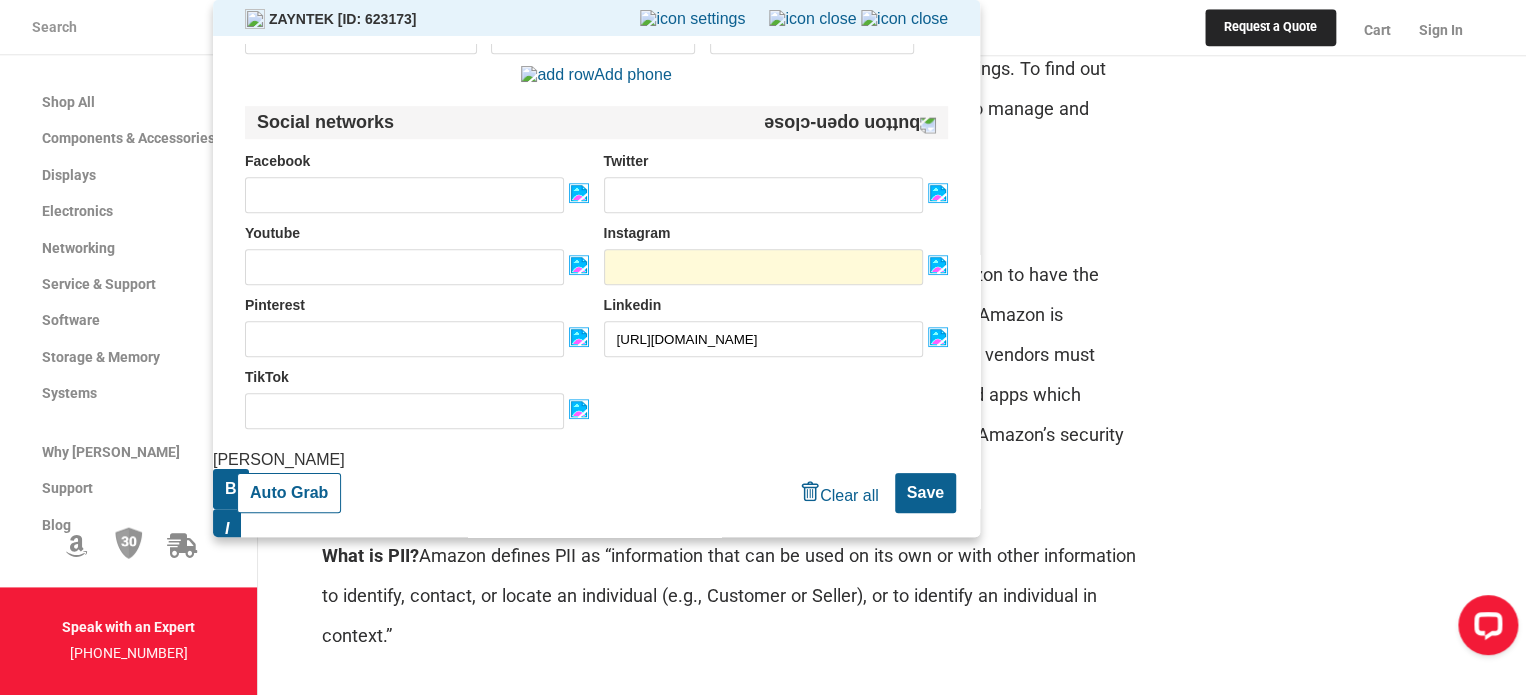 paste on "[URL][DOMAIN_NAME]" 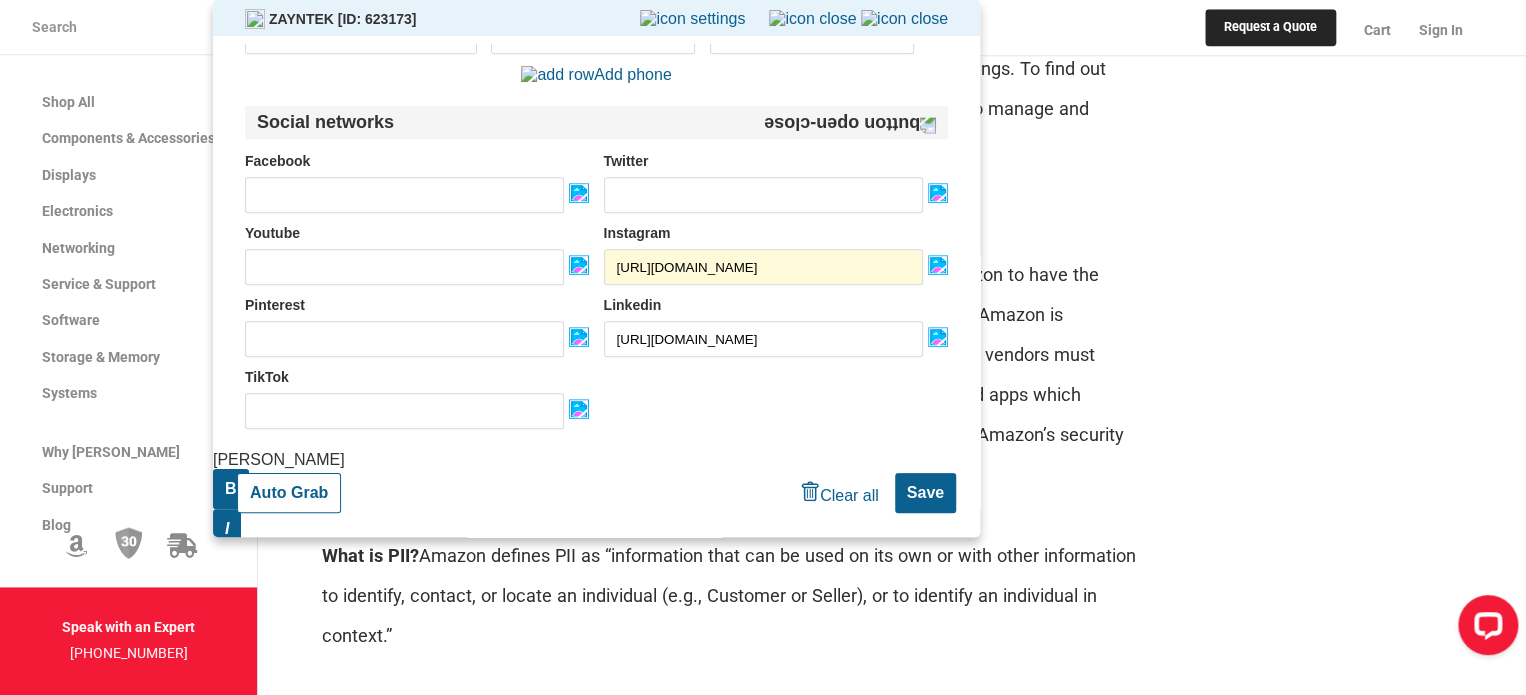 type on "[URL][DOMAIN_NAME]" 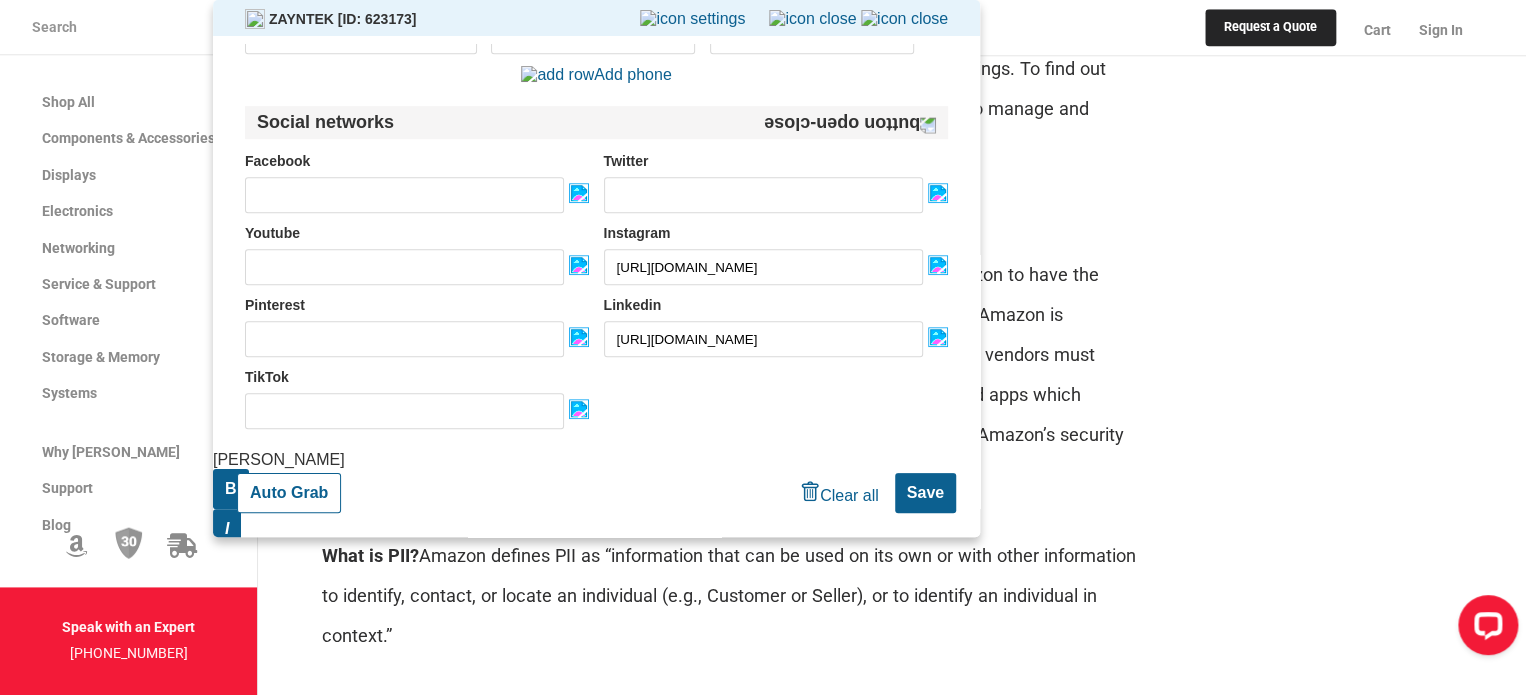 scroll, scrollTop: 8353, scrollLeft: 0, axis: vertical 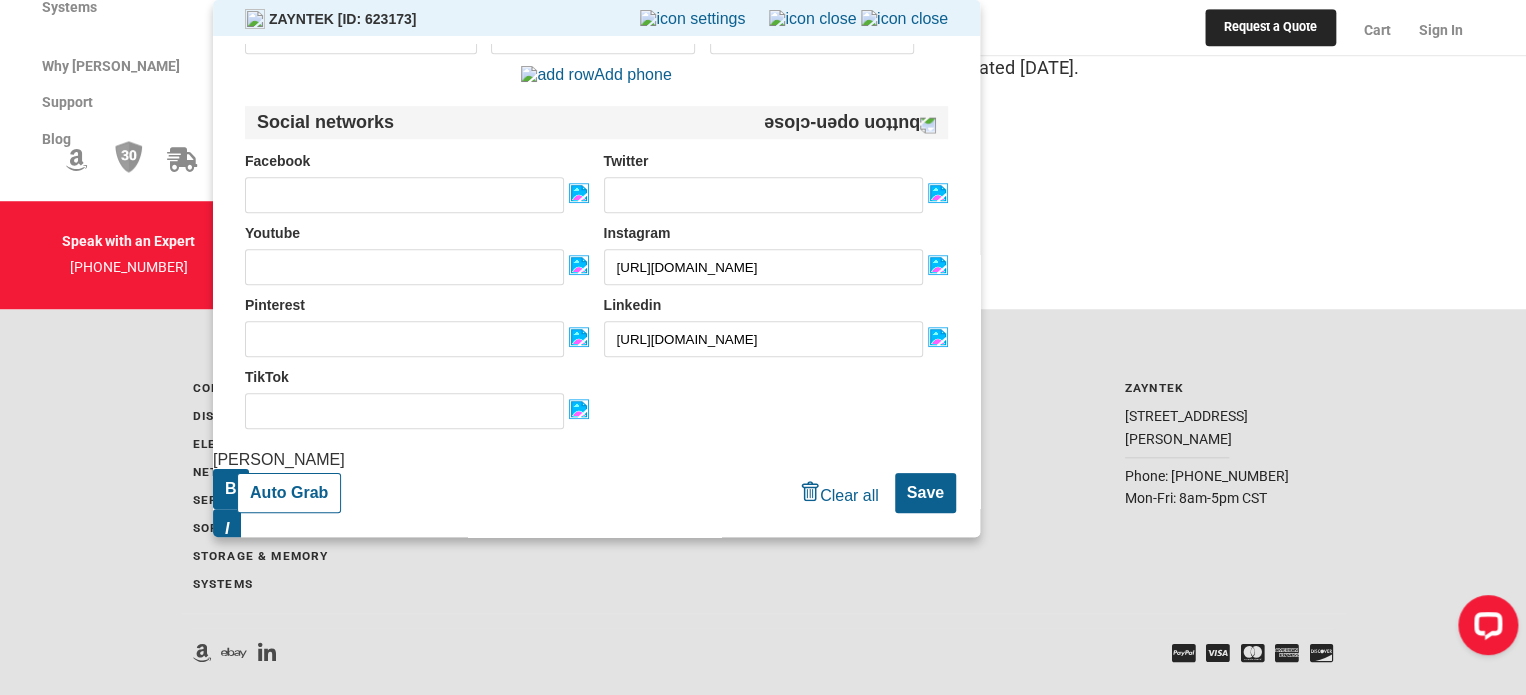 click on "Save" at bounding box center (925, 493) 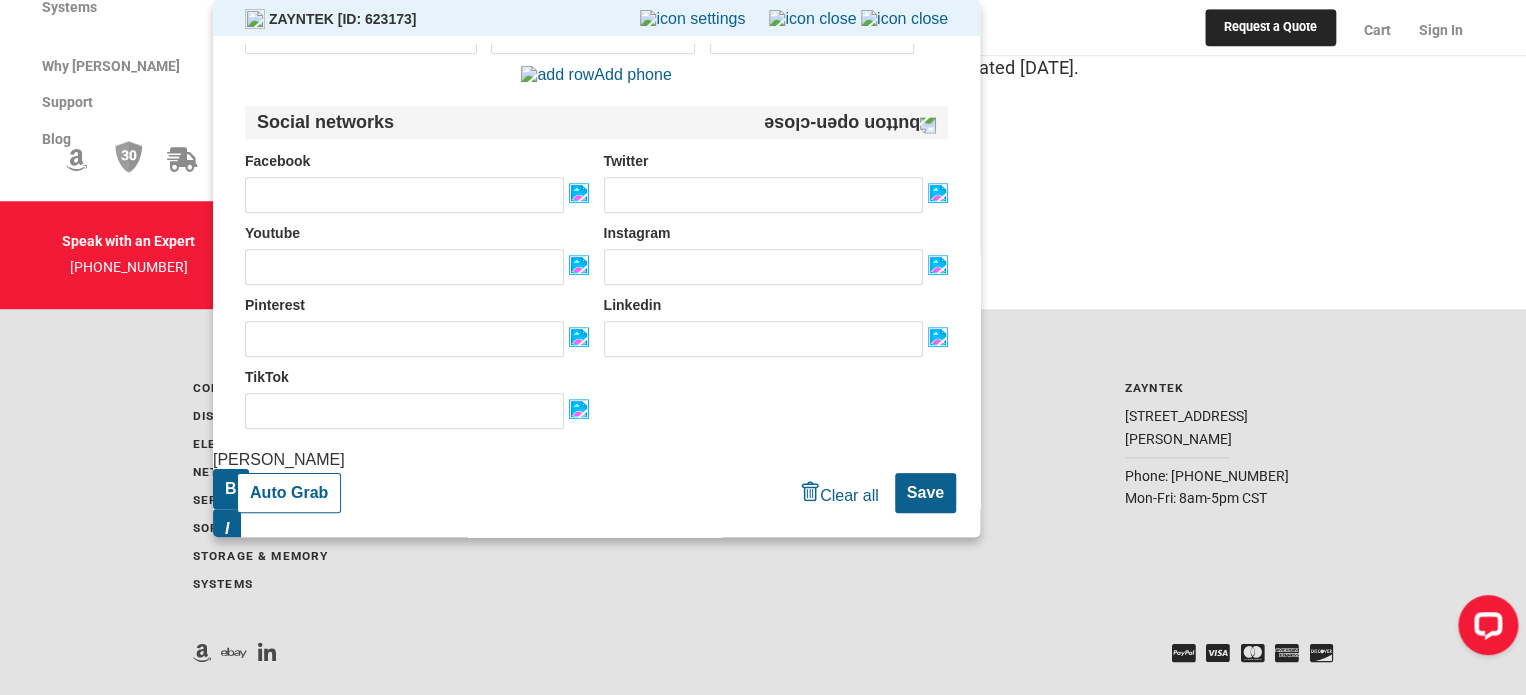scroll, scrollTop: 0, scrollLeft: 0, axis: both 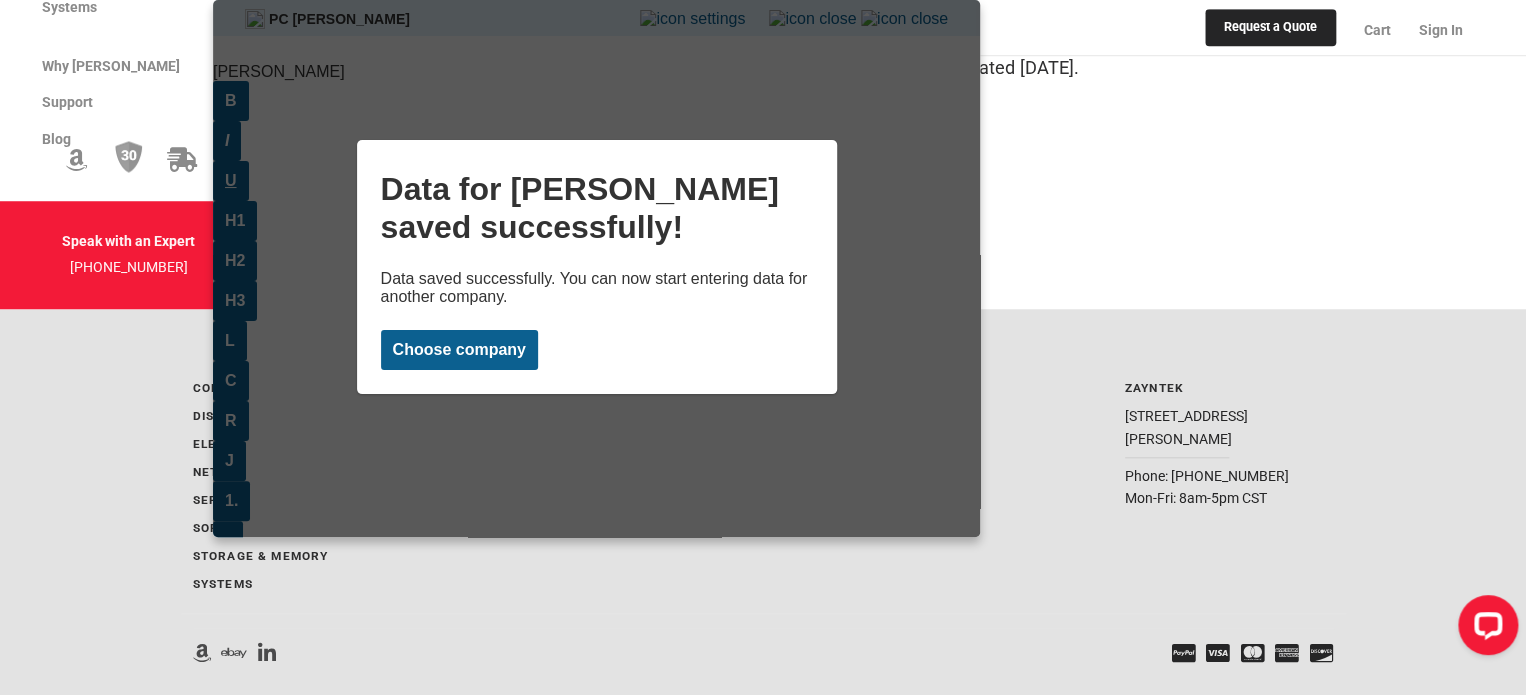 click on "Choose company" at bounding box center (459, 350) 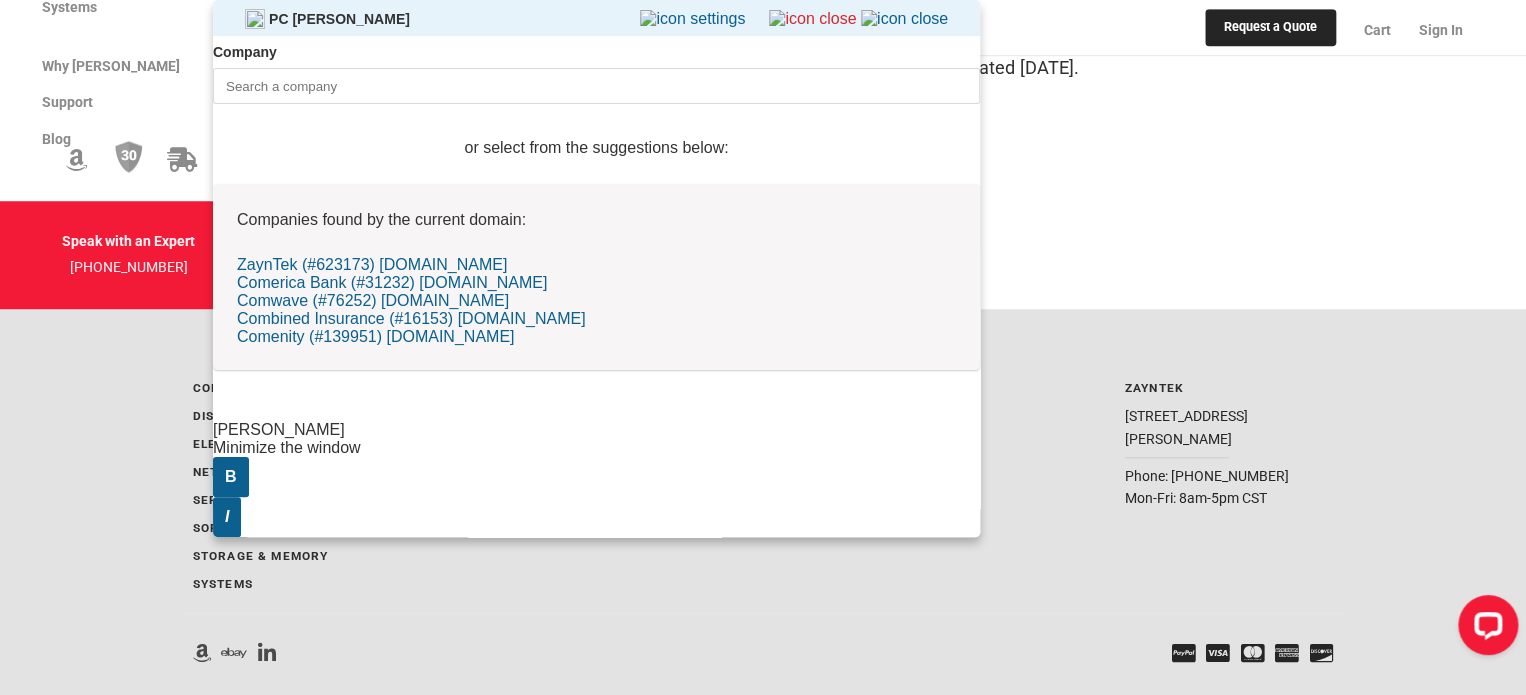click at bounding box center [812, 19] 